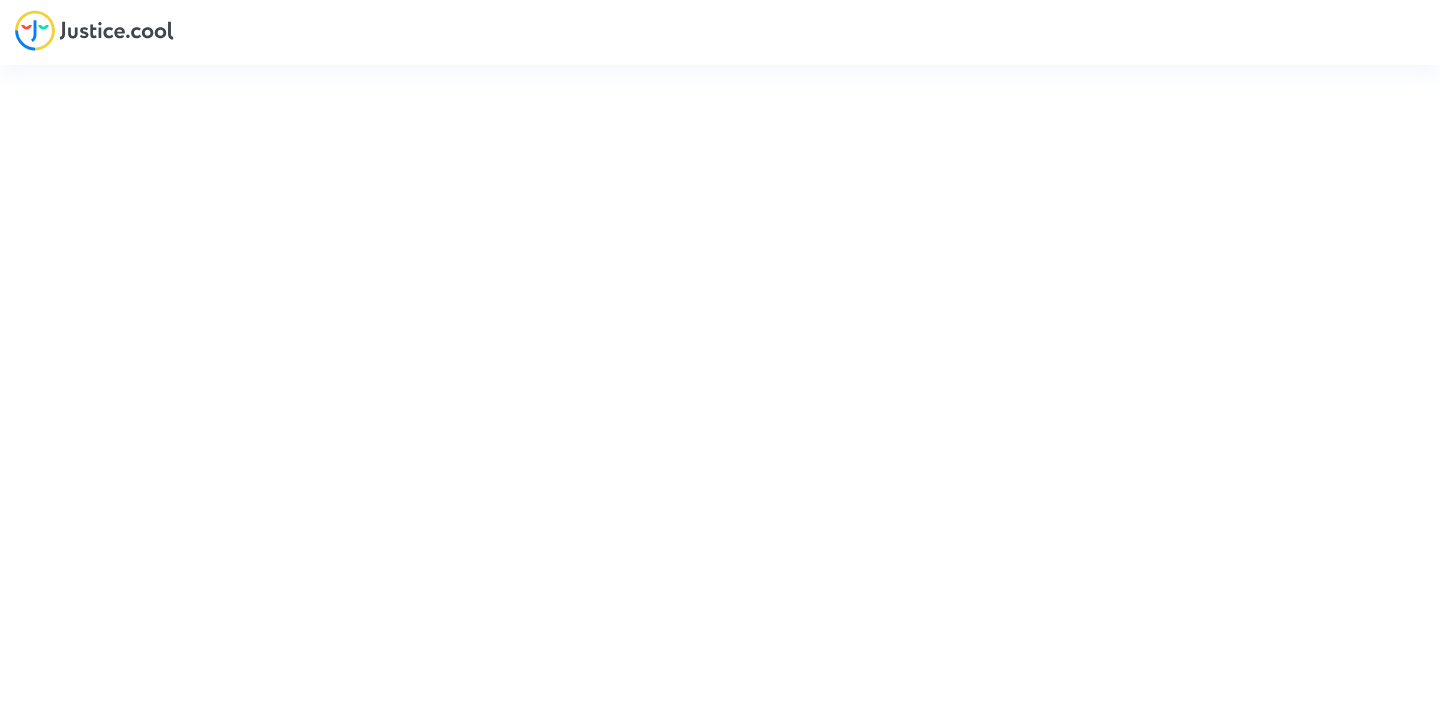 scroll, scrollTop: 0, scrollLeft: 0, axis: both 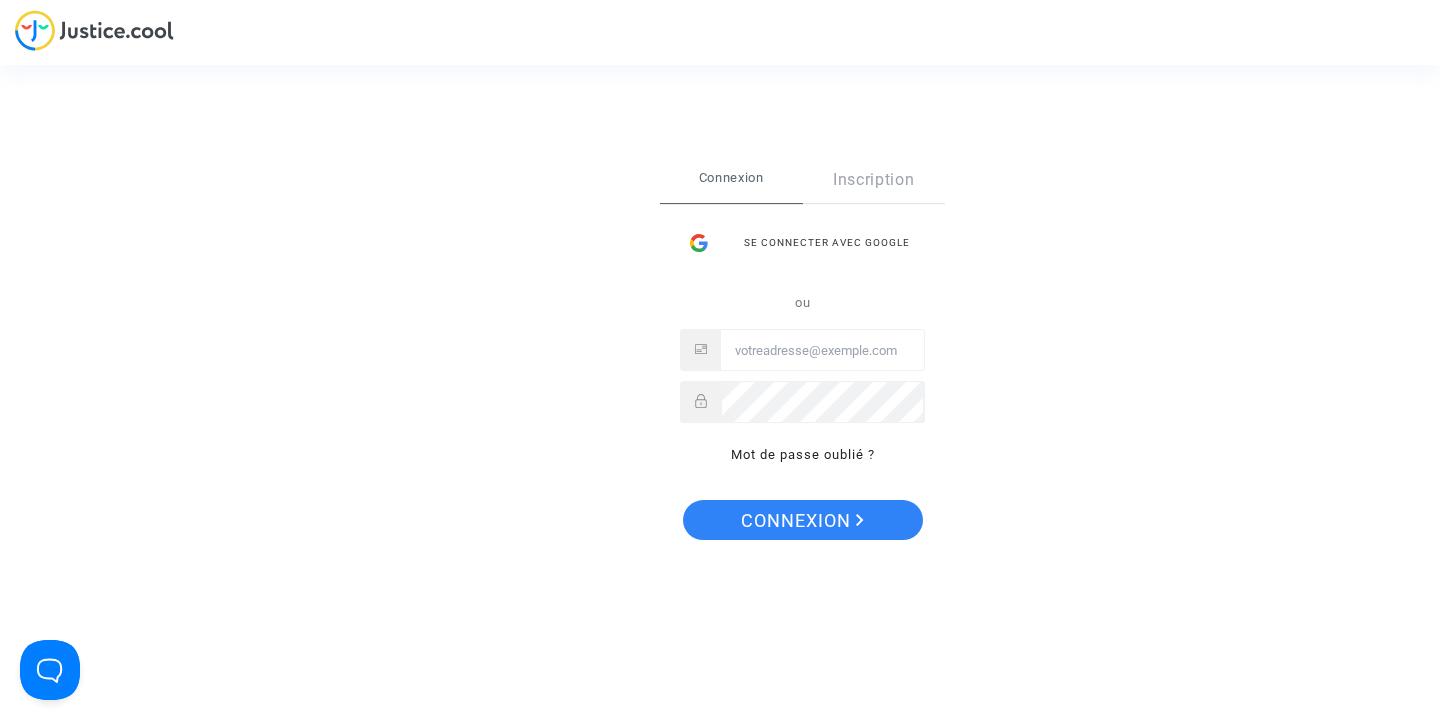 click on "Se connecter avec Google ou Mot de passe oublié ?" at bounding box center [802, 345] 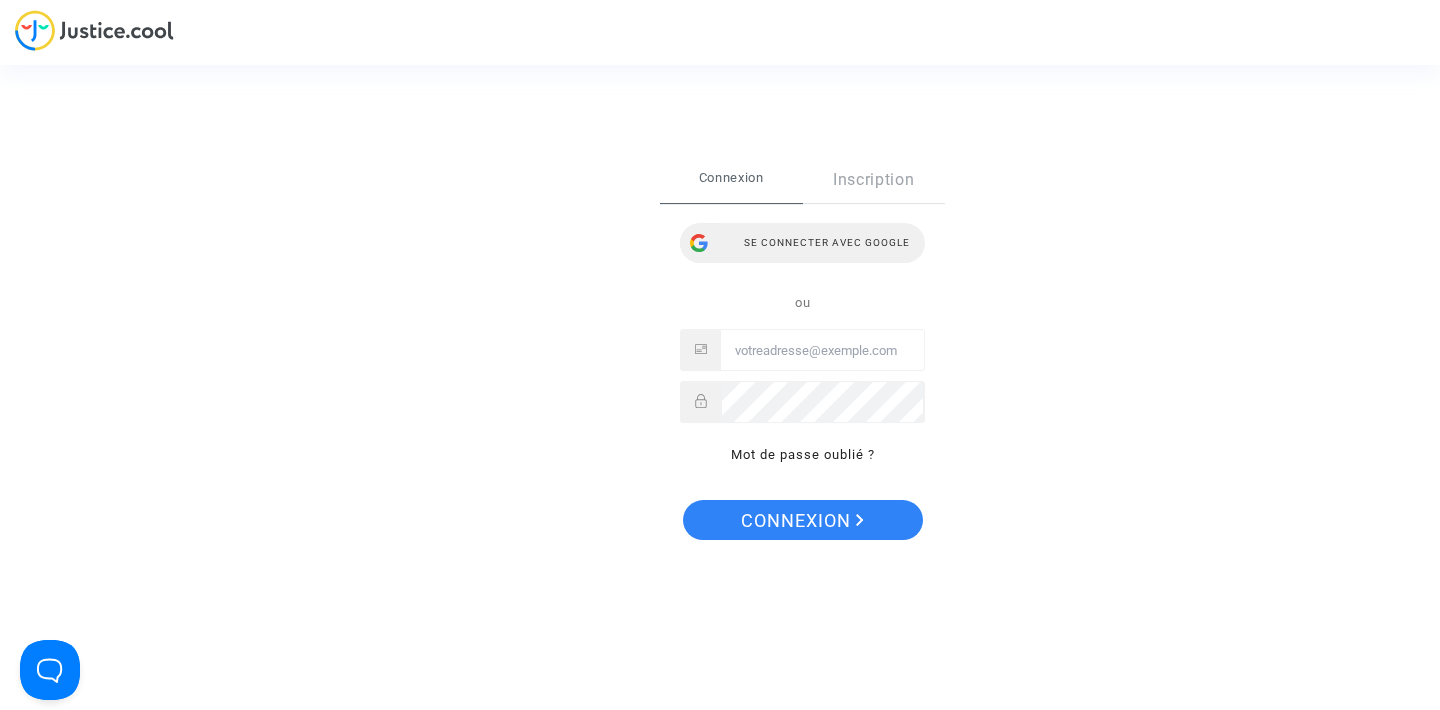 click on "Se connecter avec Google" at bounding box center (802, 243) 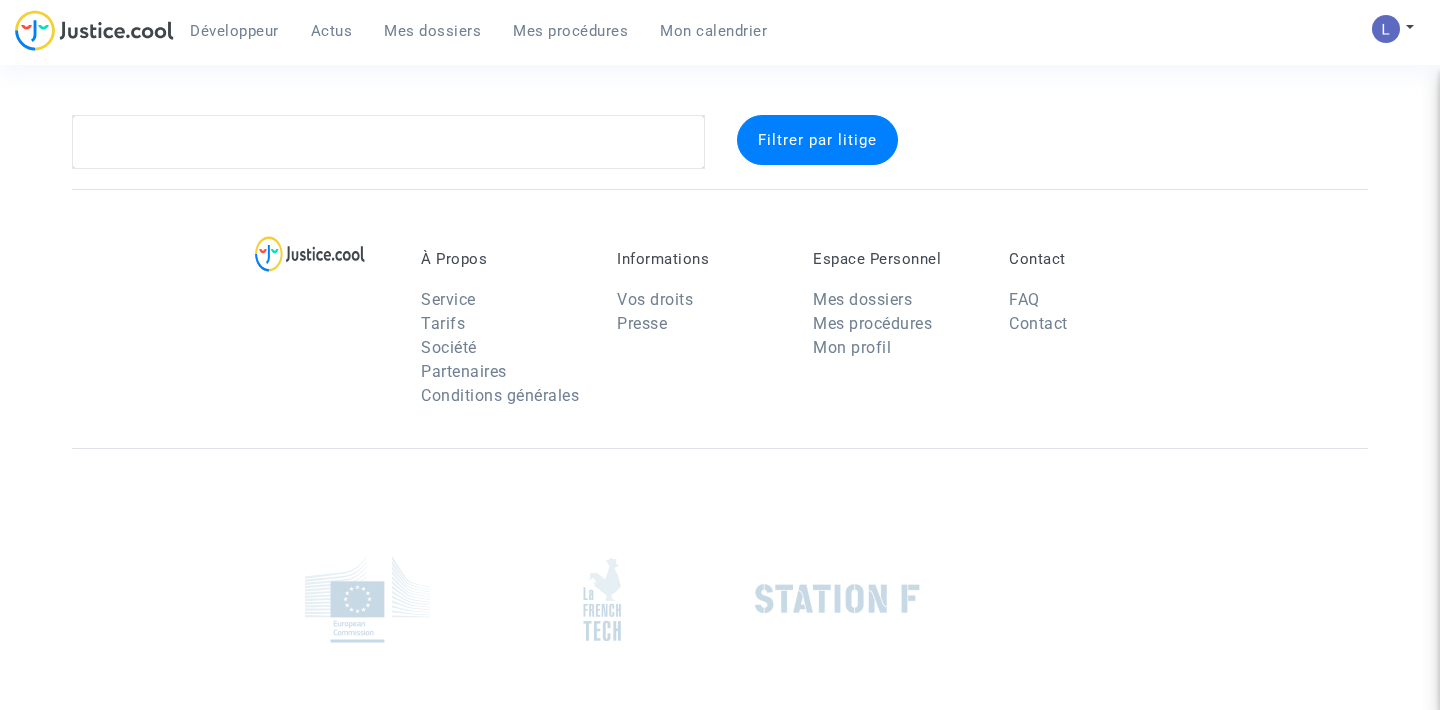 scroll, scrollTop: 0, scrollLeft: 0, axis: both 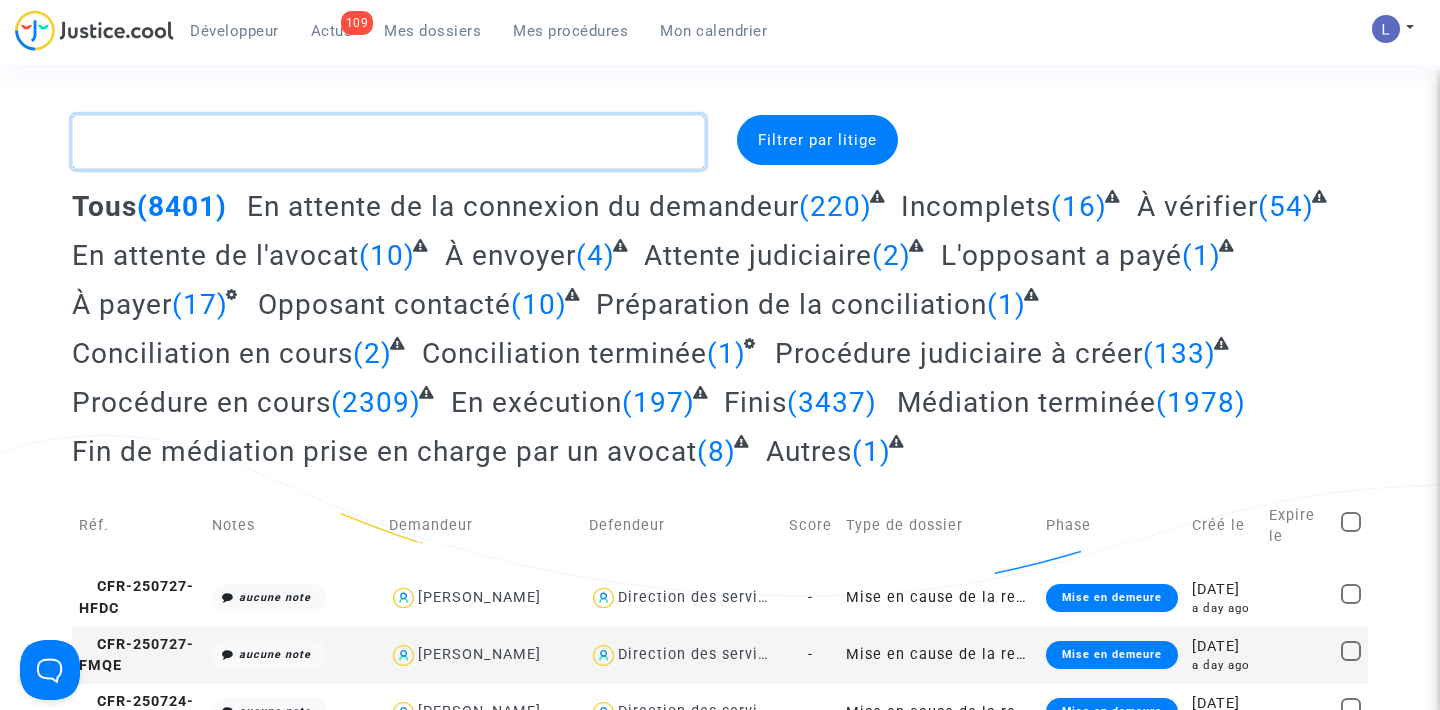 click 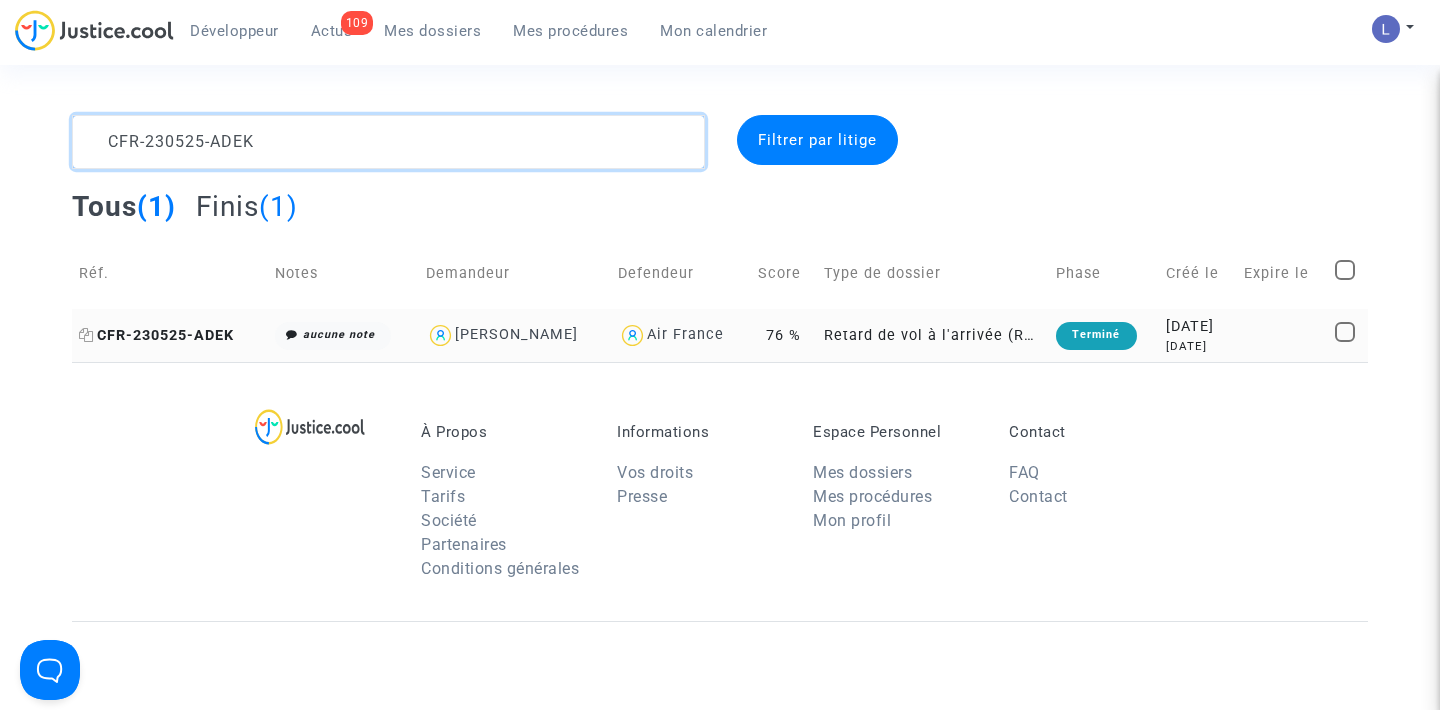 type on "CFR-230525-ADEK" 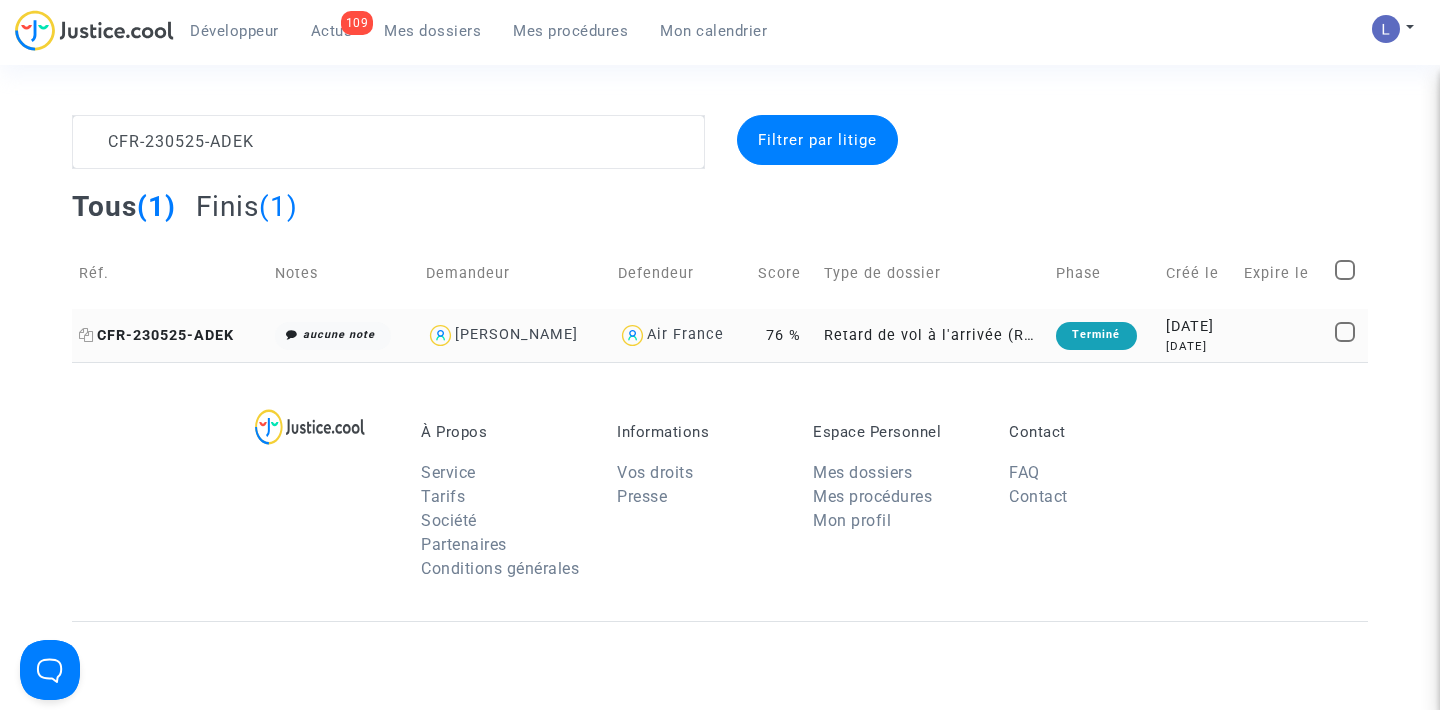 click on "CFR-230525-ADEK" 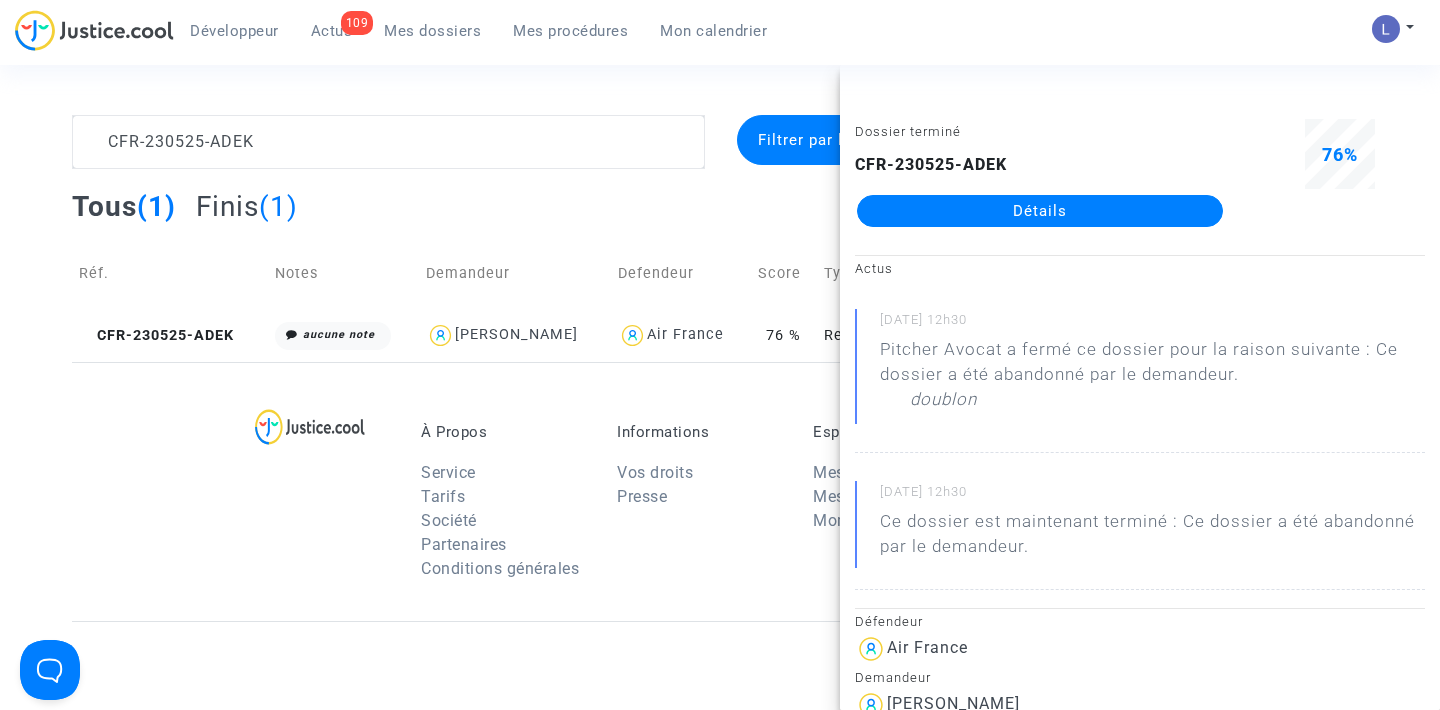 click on "Détails" 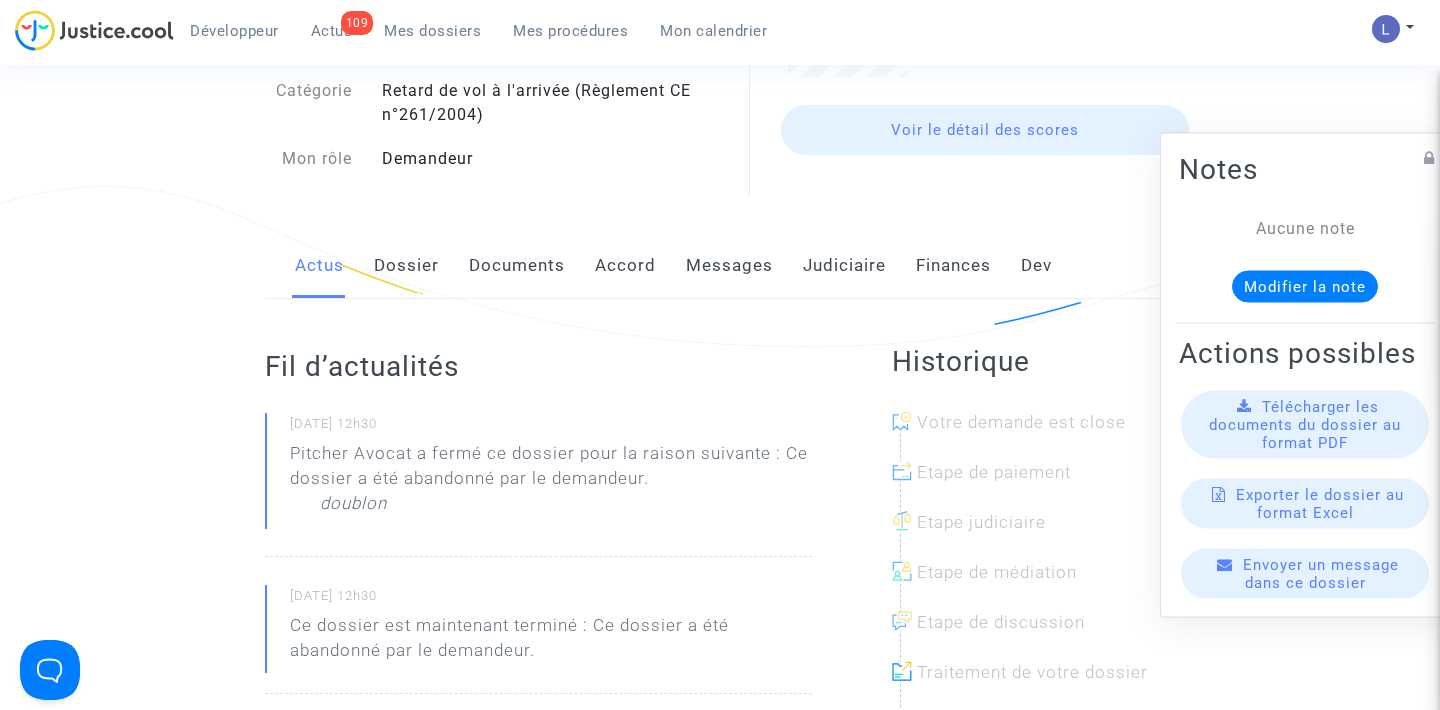 scroll, scrollTop: 275, scrollLeft: 0, axis: vertical 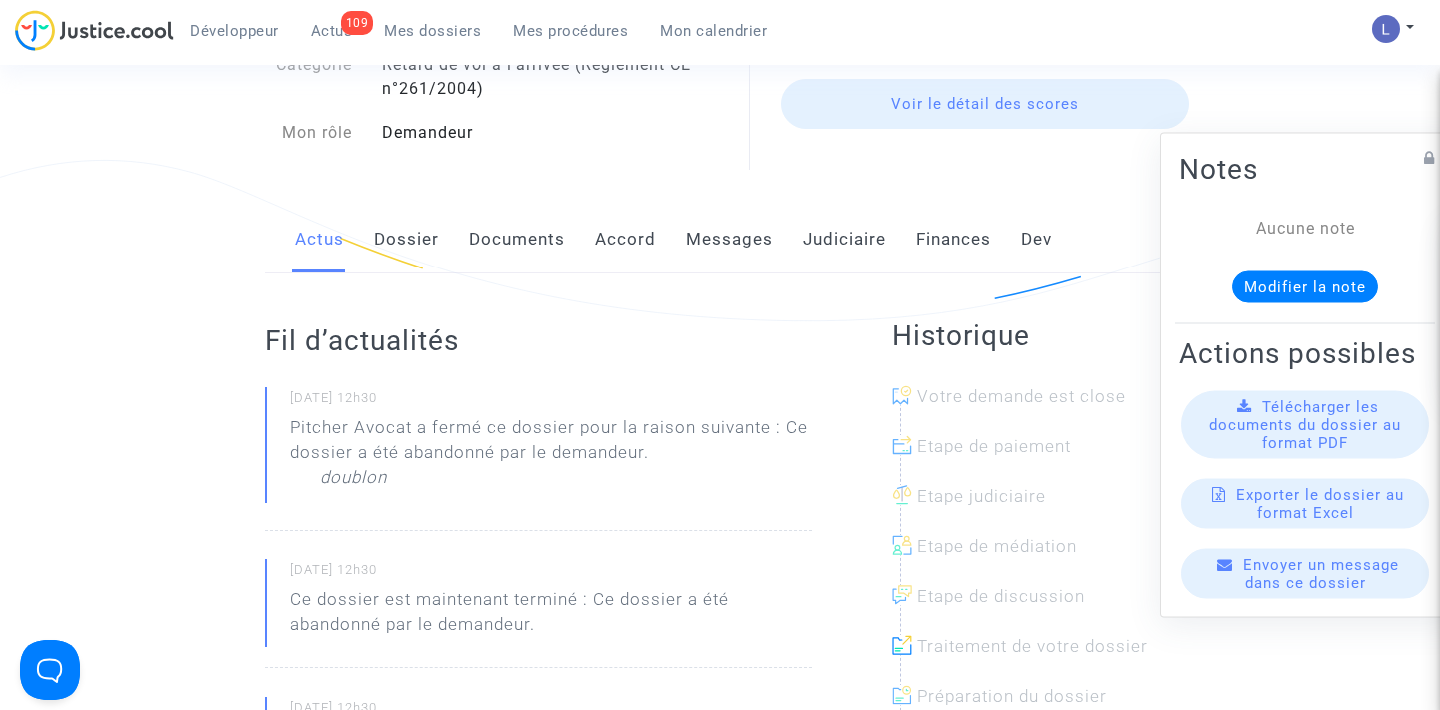 click on "Messages" 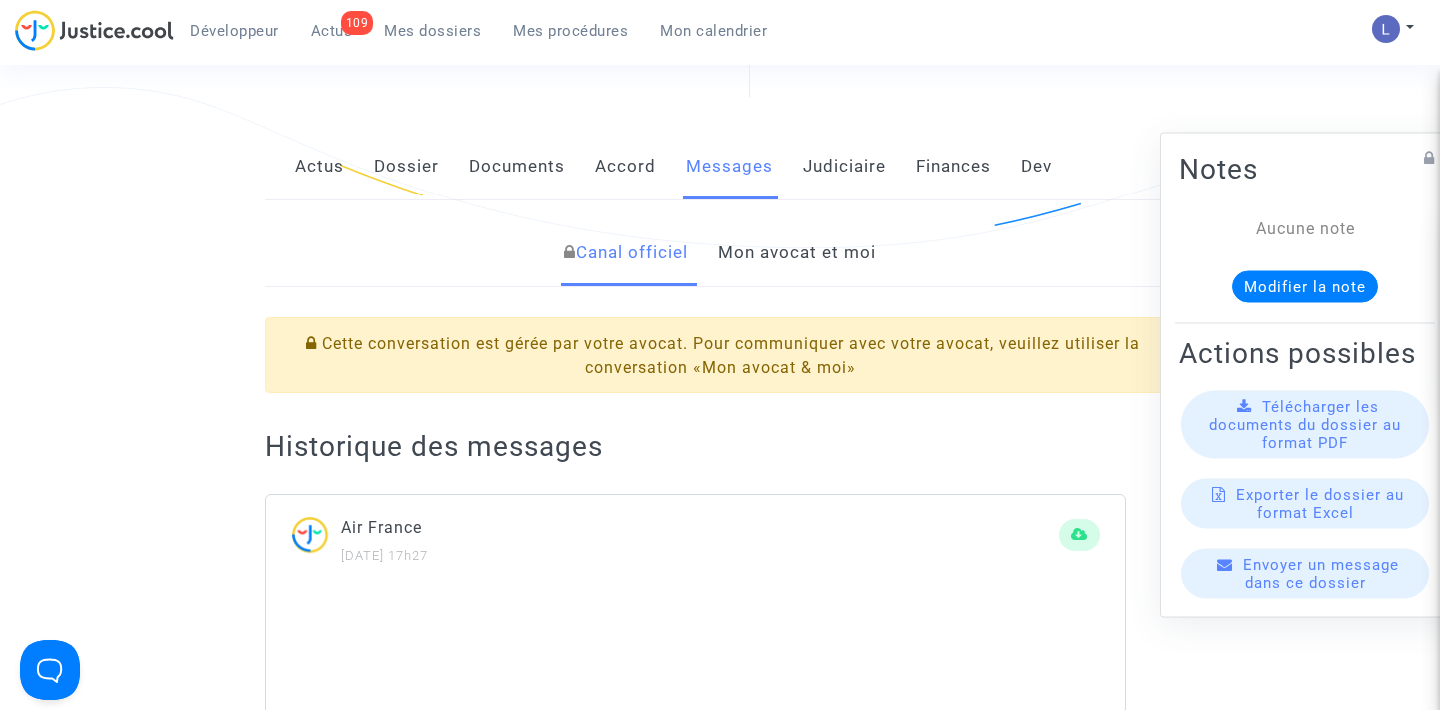 scroll, scrollTop: 66, scrollLeft: 0, axis: vertical 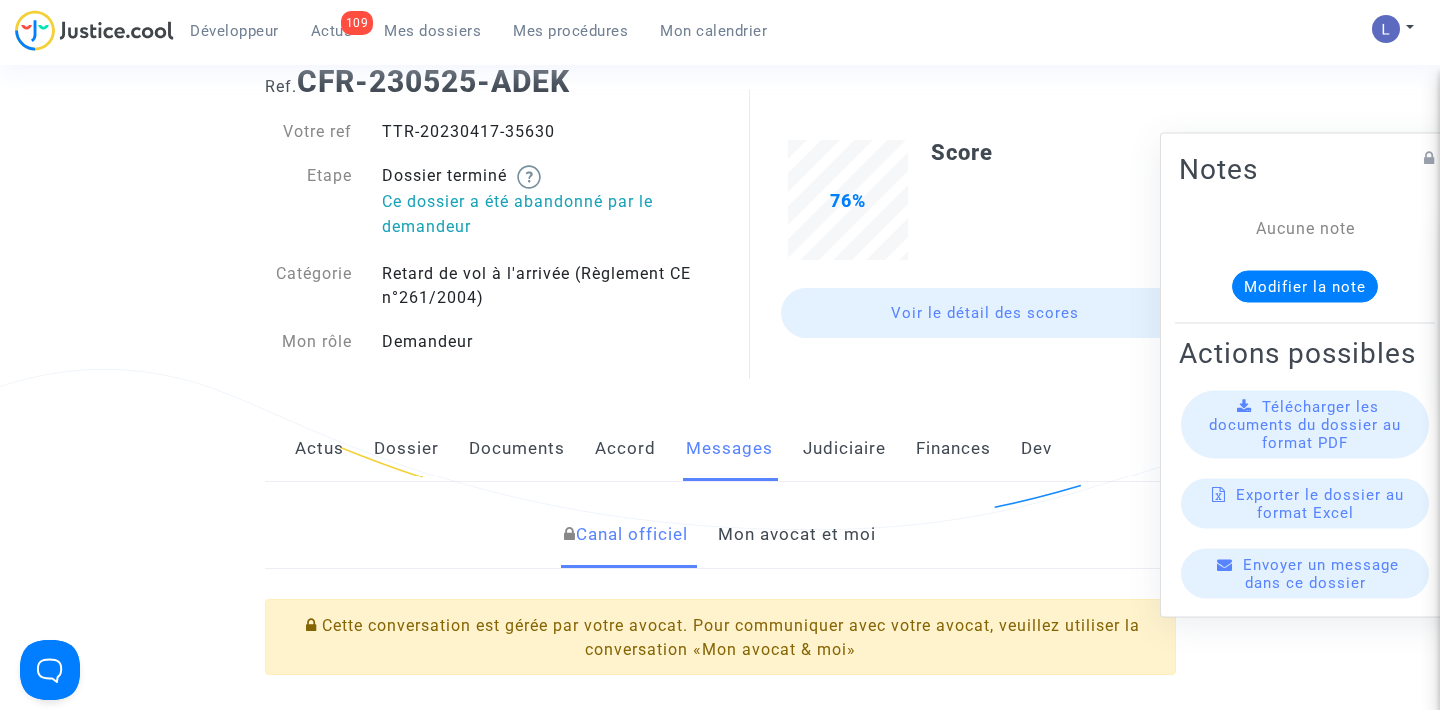 click on "Mon avocat et moi" 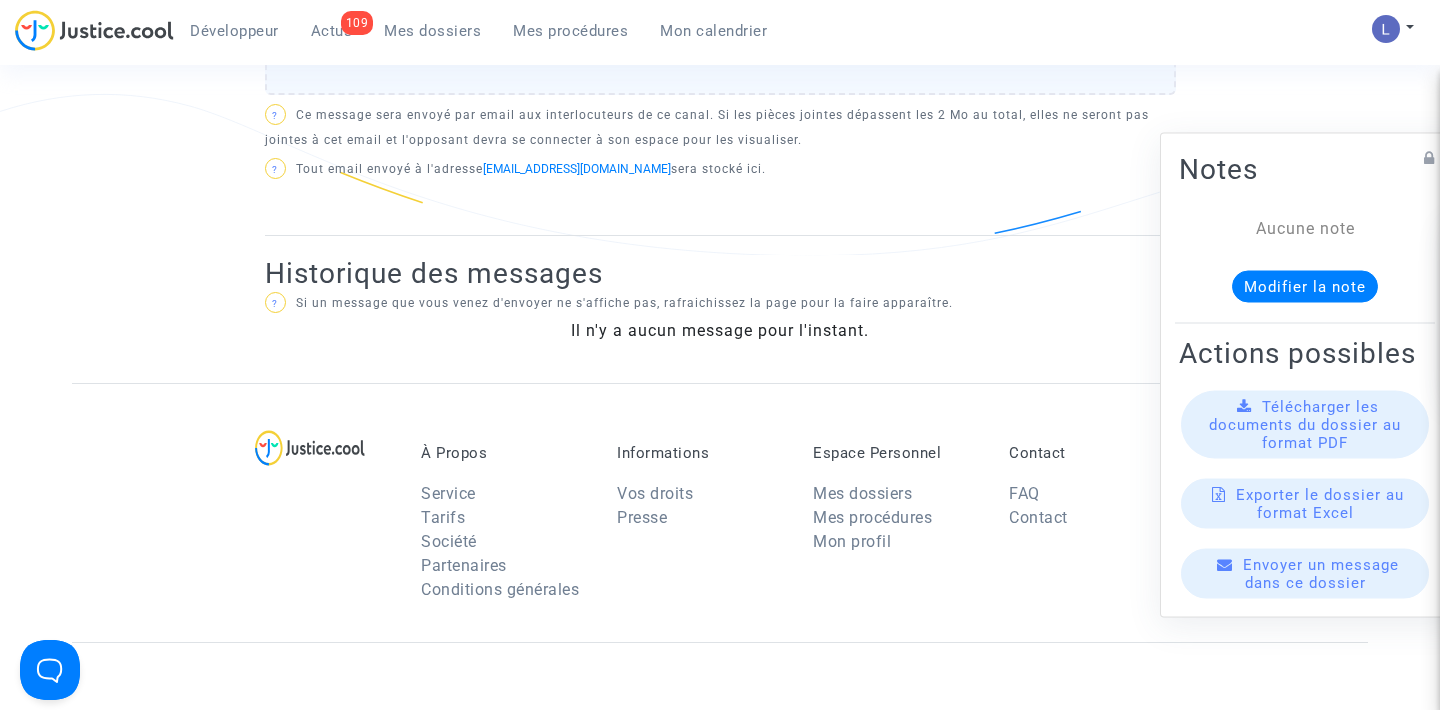 scroll, scrollTop: 611, scrollLeft: 0, axis: vertical 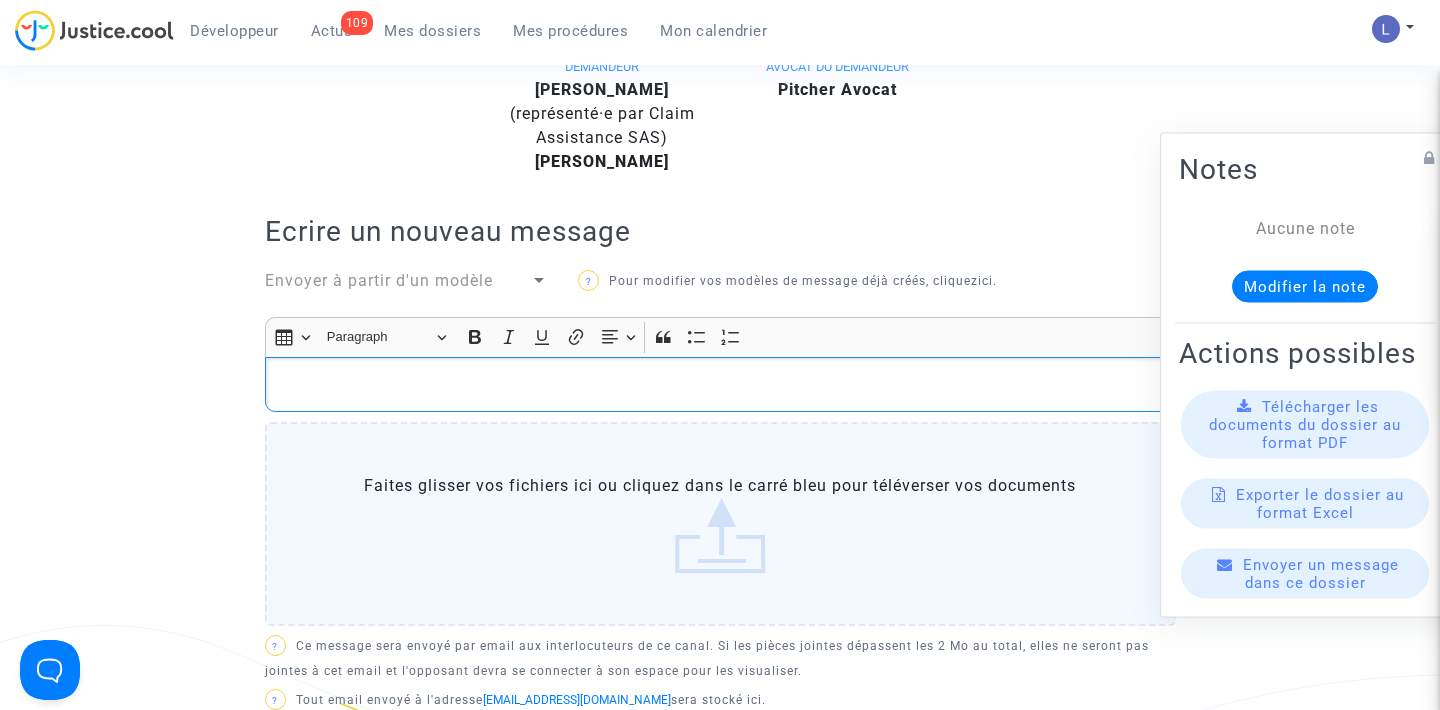click 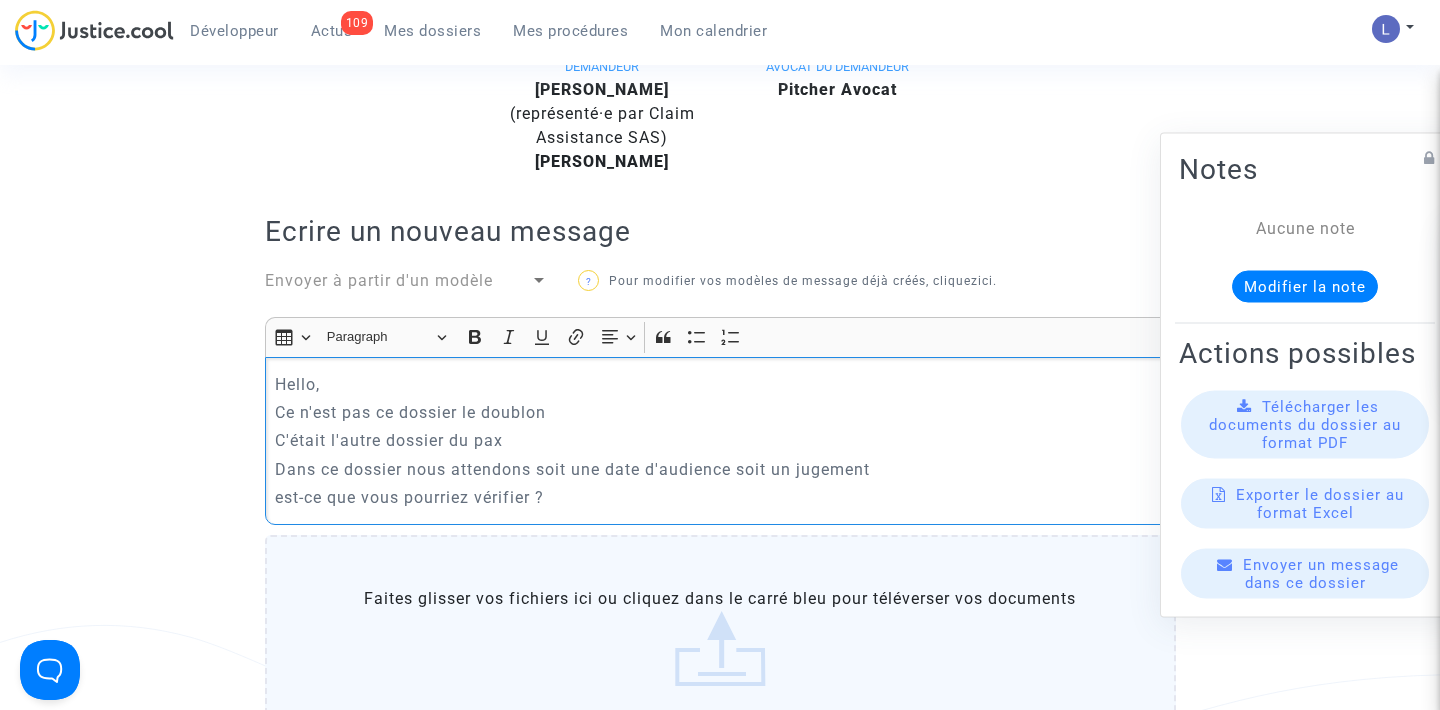 click on "est-ce que vous pourriez vérifier ?" 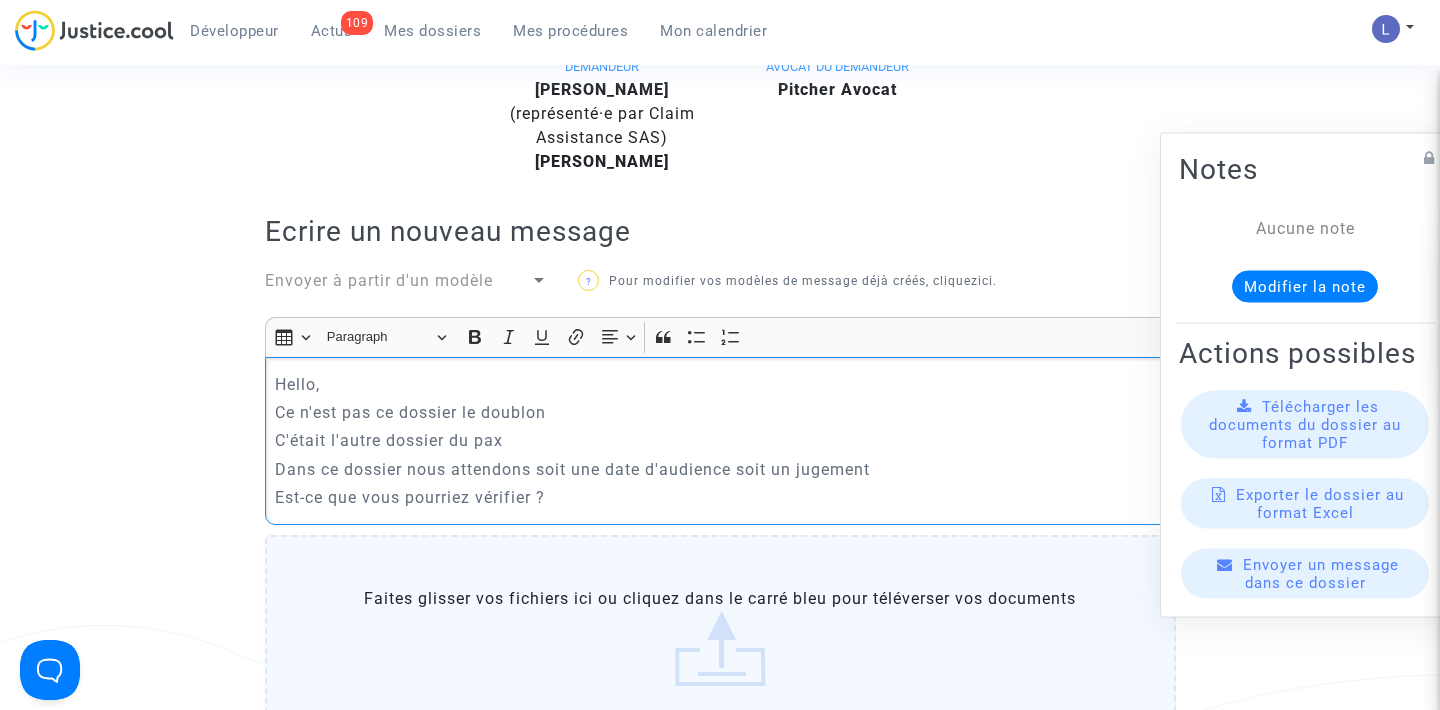 click on "Est-ce que vous pourriez vérifier ?" 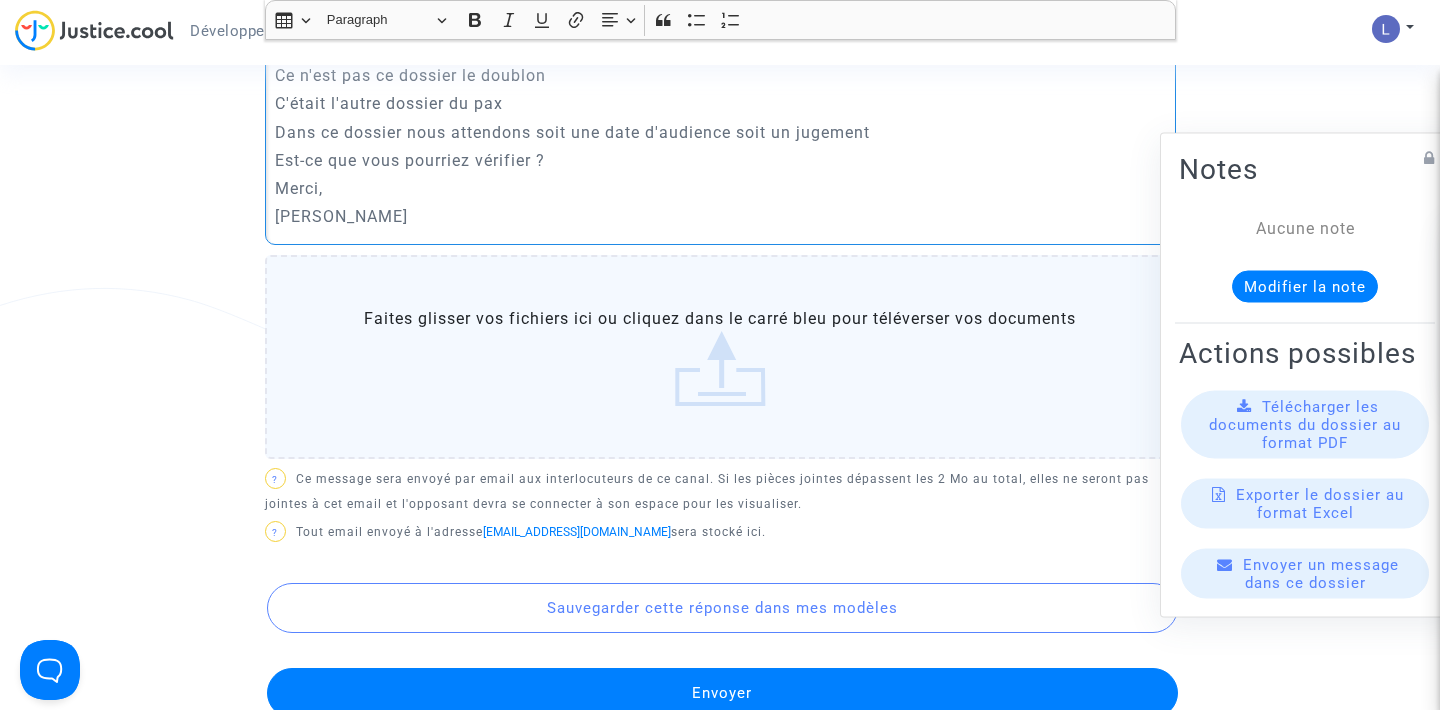 scroll, scrollTop: 972, scrollLeft: 0, axis: vertical 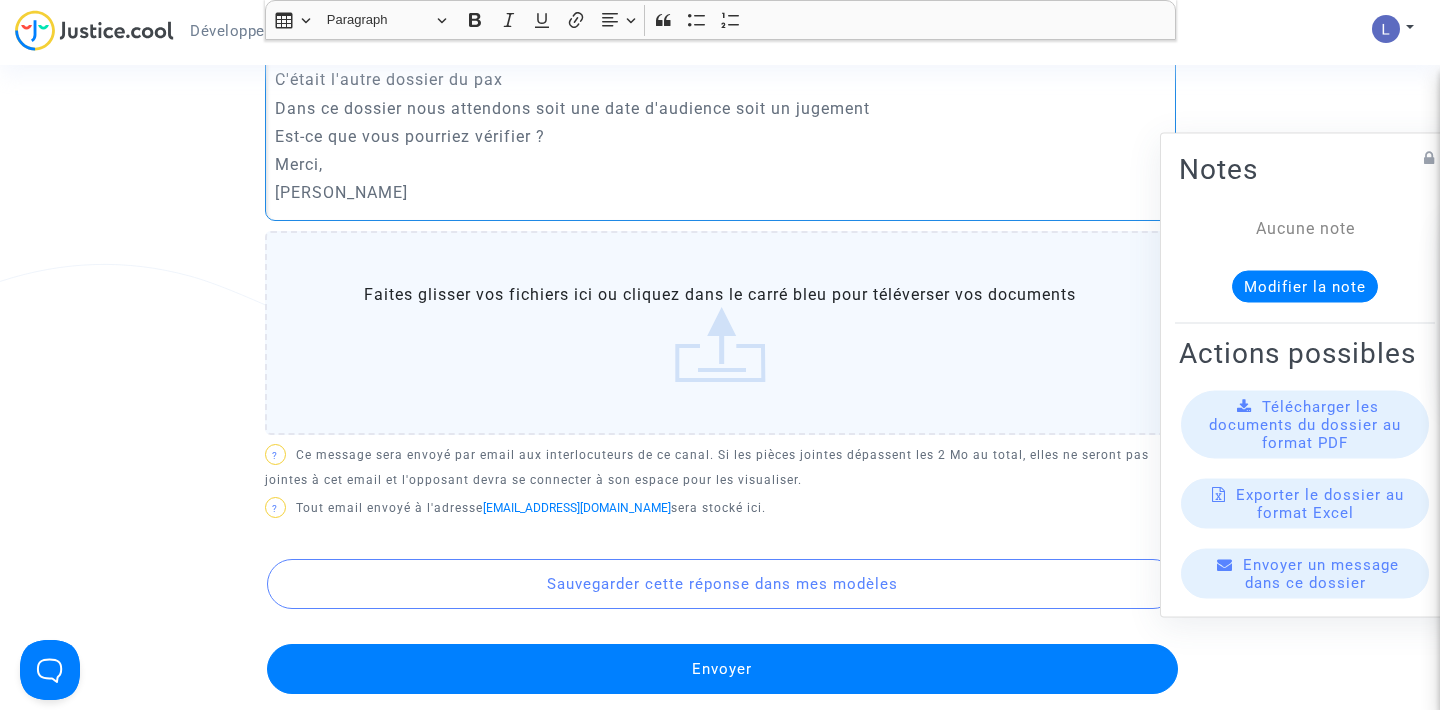 click on "Envoyer" 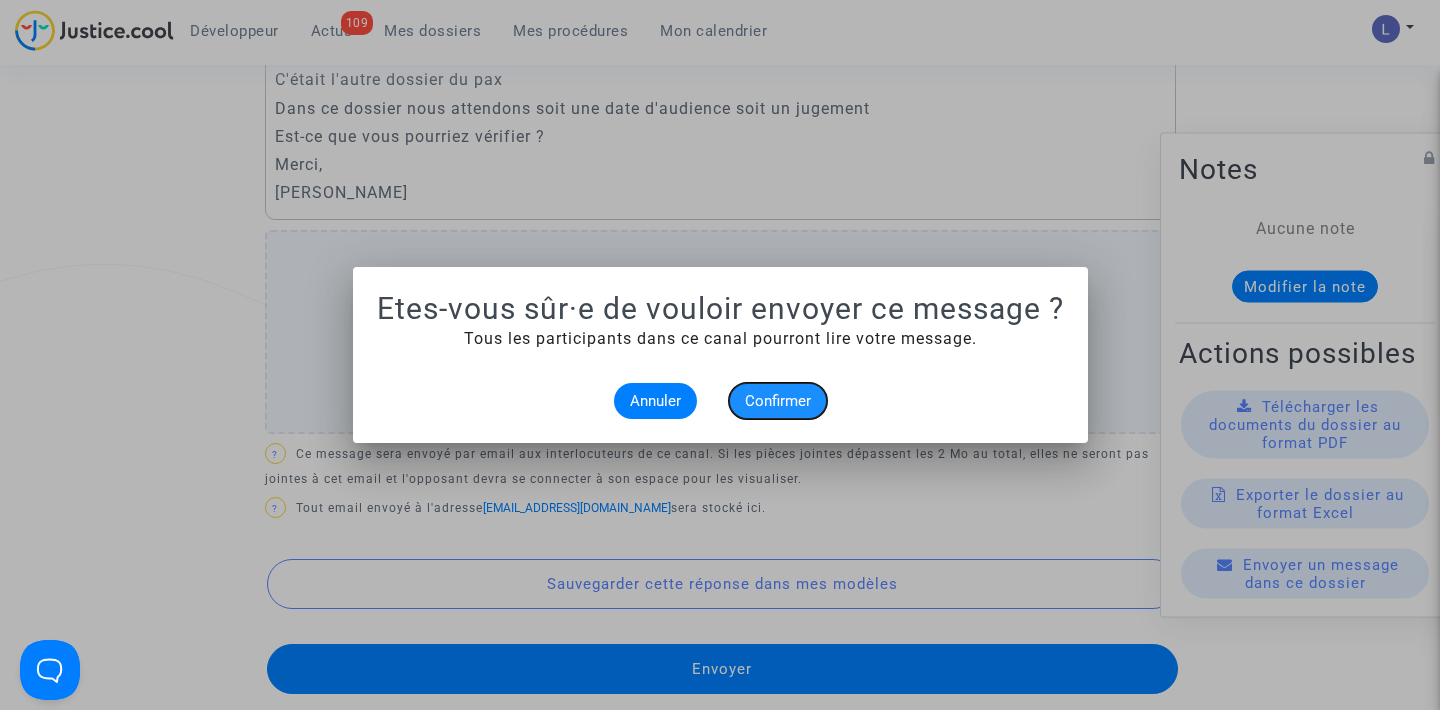 click on "Confirmer" at bounding box center [778, 401] 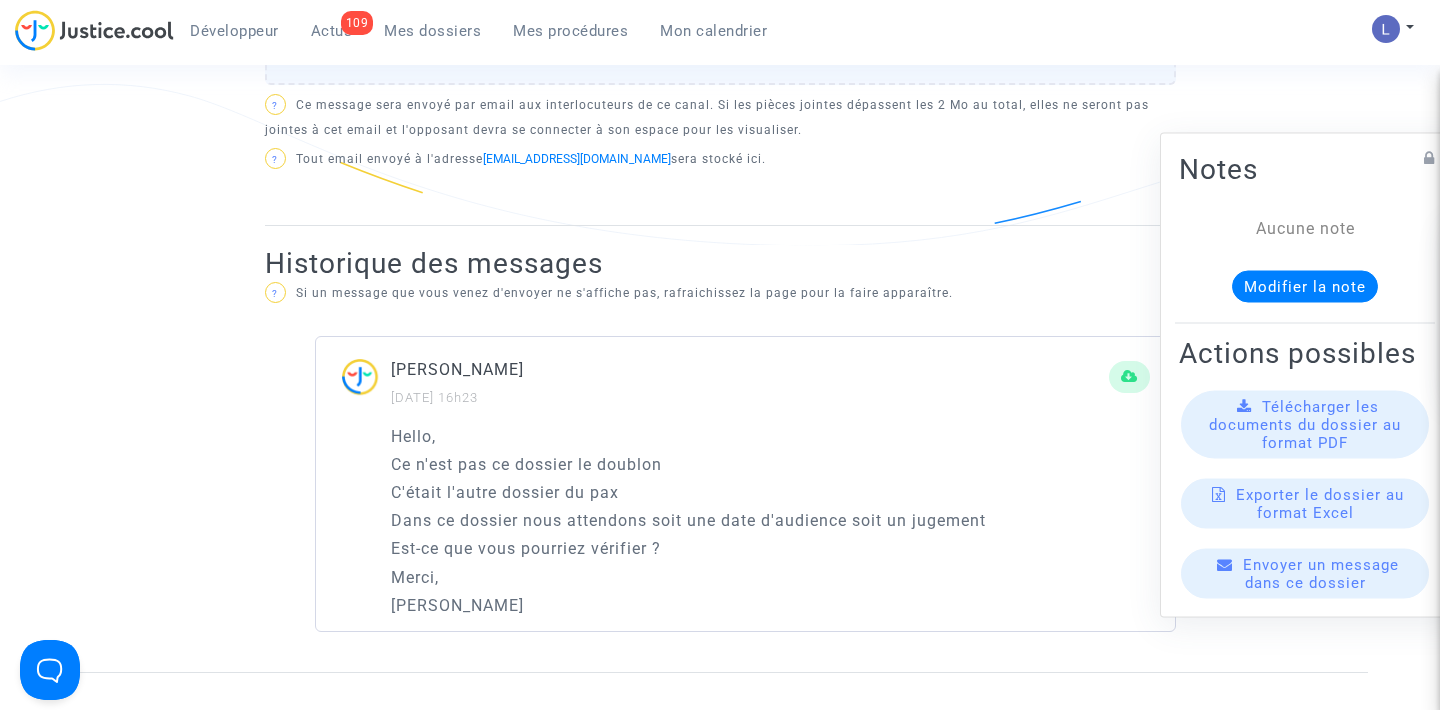 scroll, scrollTop: 1167, scrollLeft: 0, axis: vertical 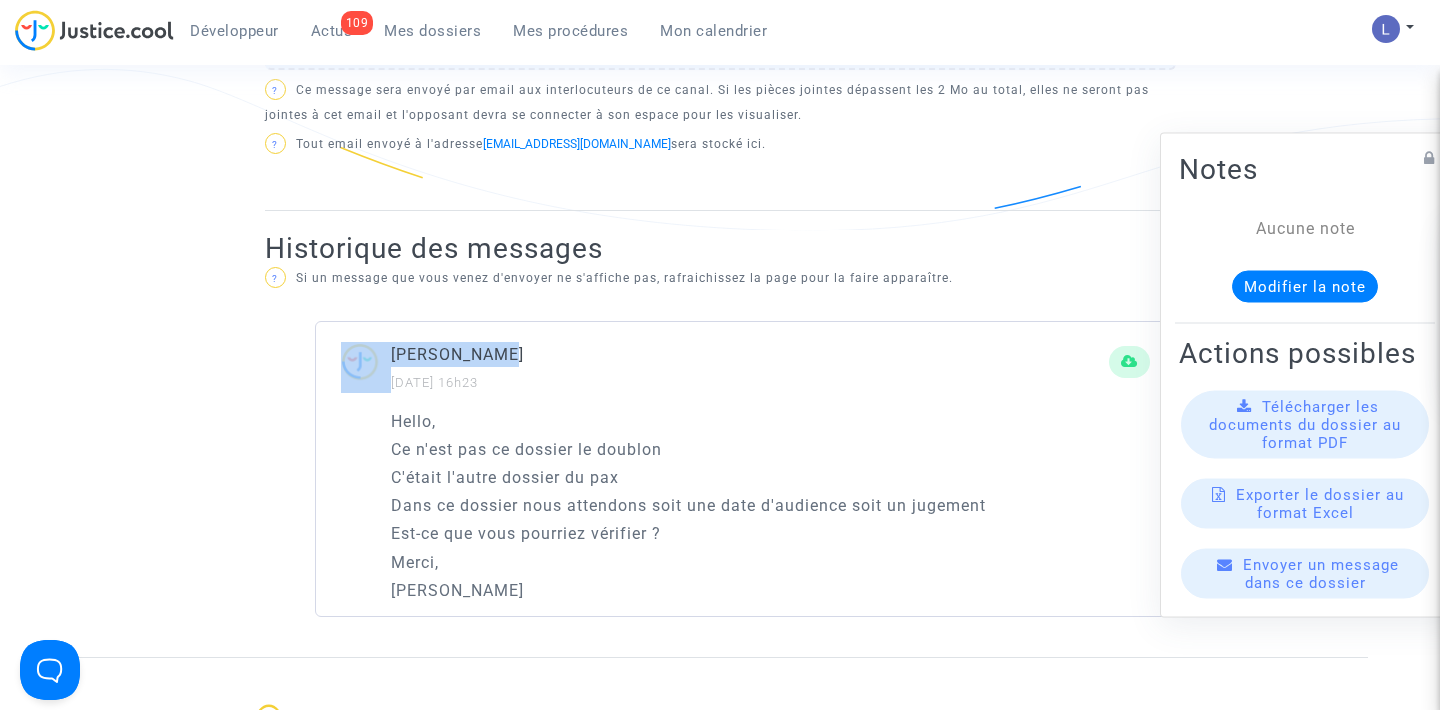 drag, startPoint x: 500, startPoint y: 355, endPoint x: 386, endPoint y: 355, distance: 114 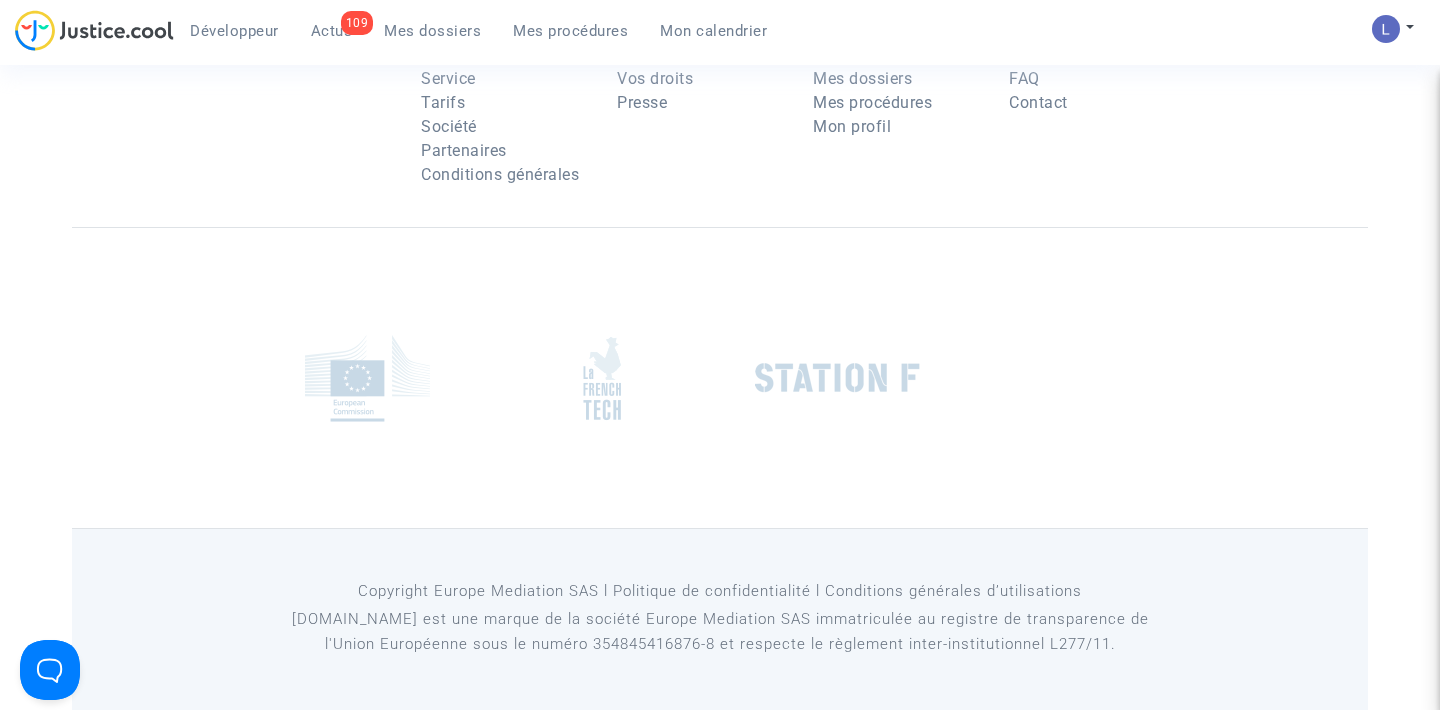 scroll, scrollTop: 671, scrollLeft: 0, axis: vertical 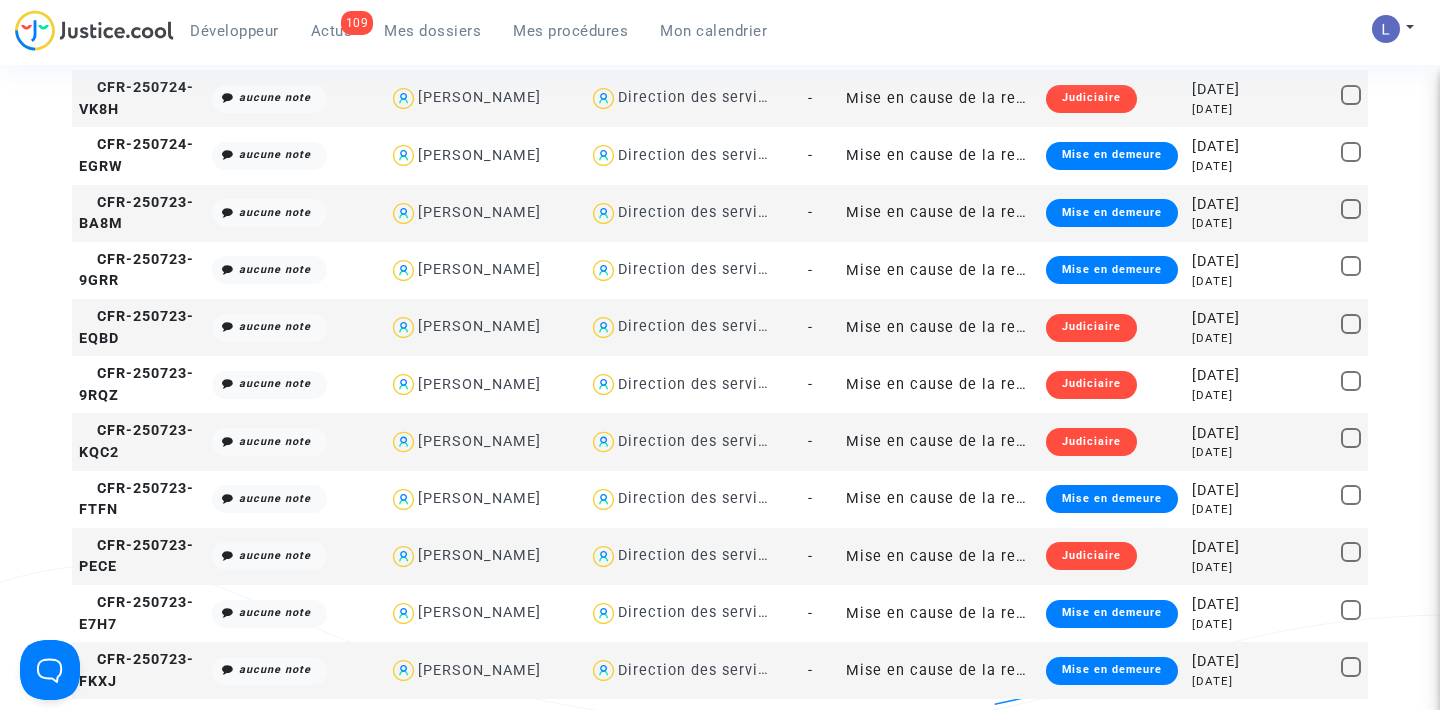 click 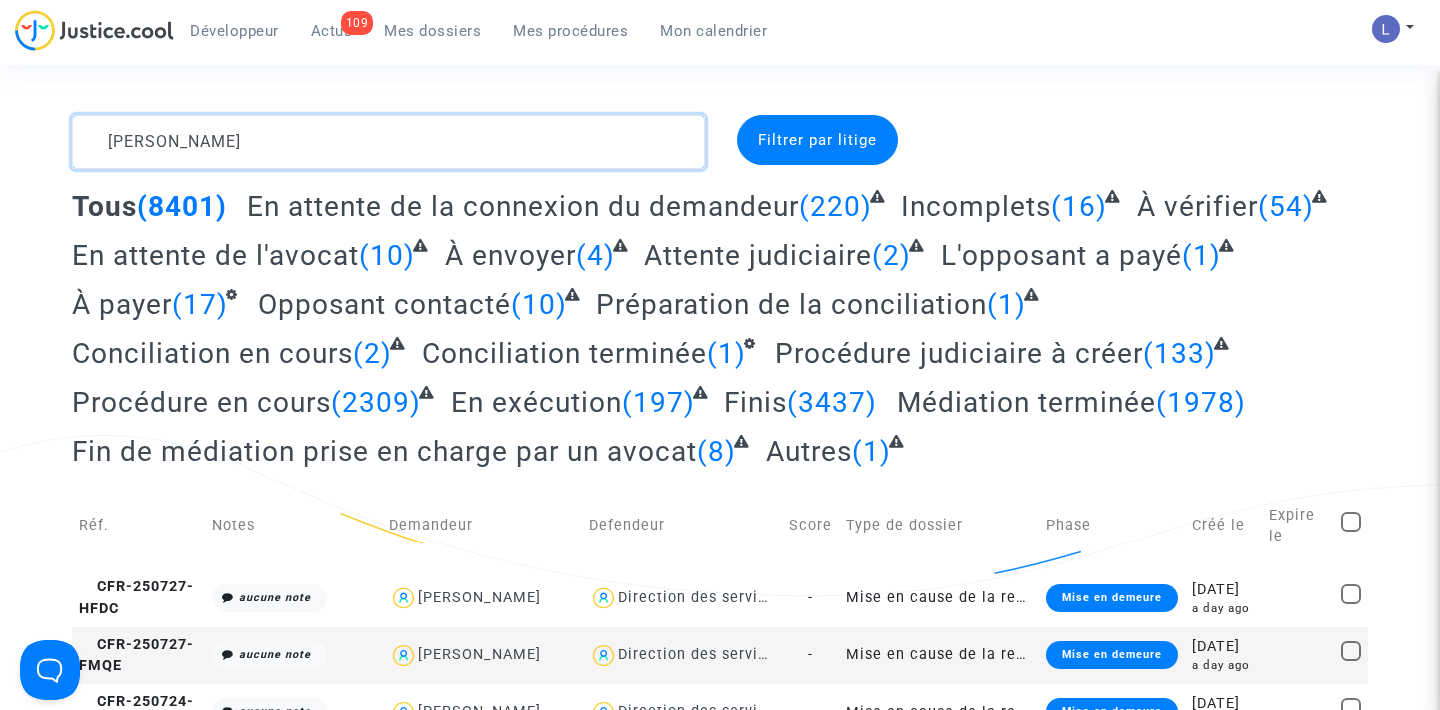 scroll, scrollTop: 23, scrollLeft: 0, axis: vertical 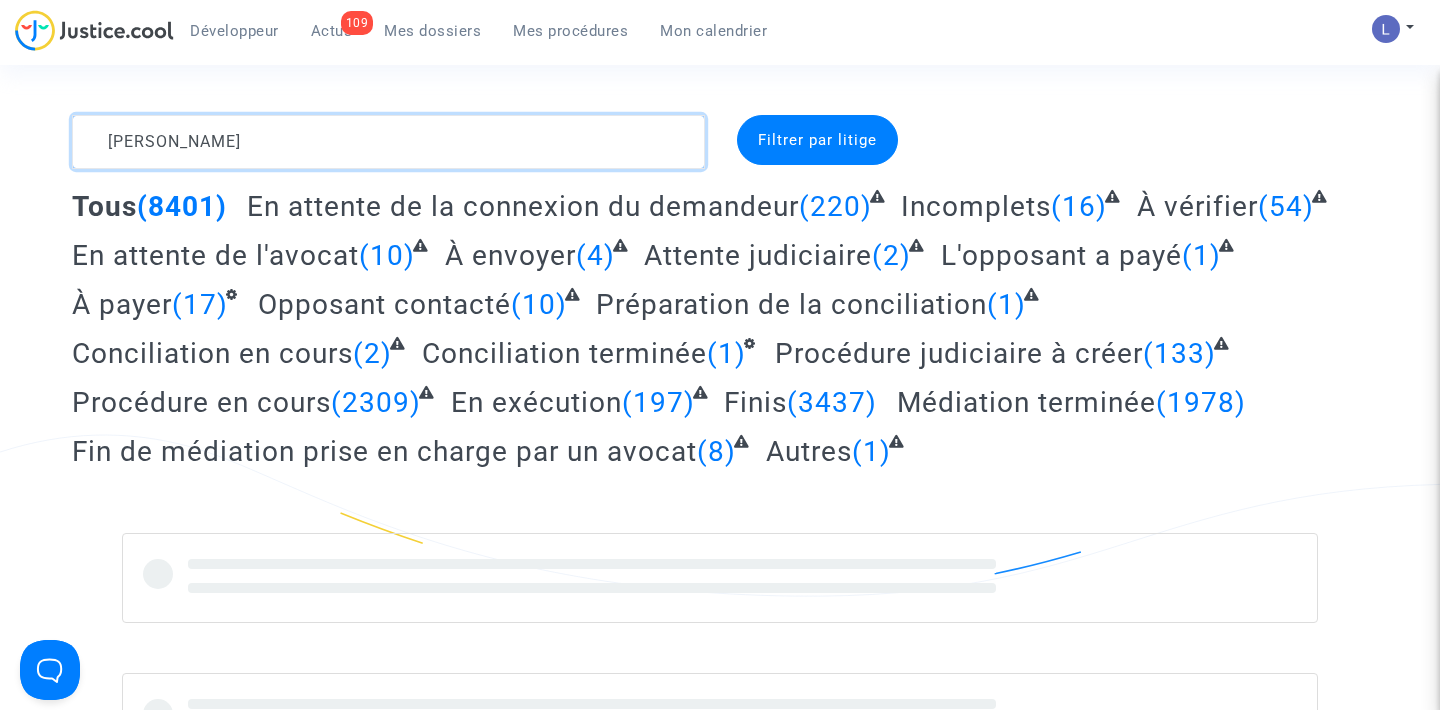 click 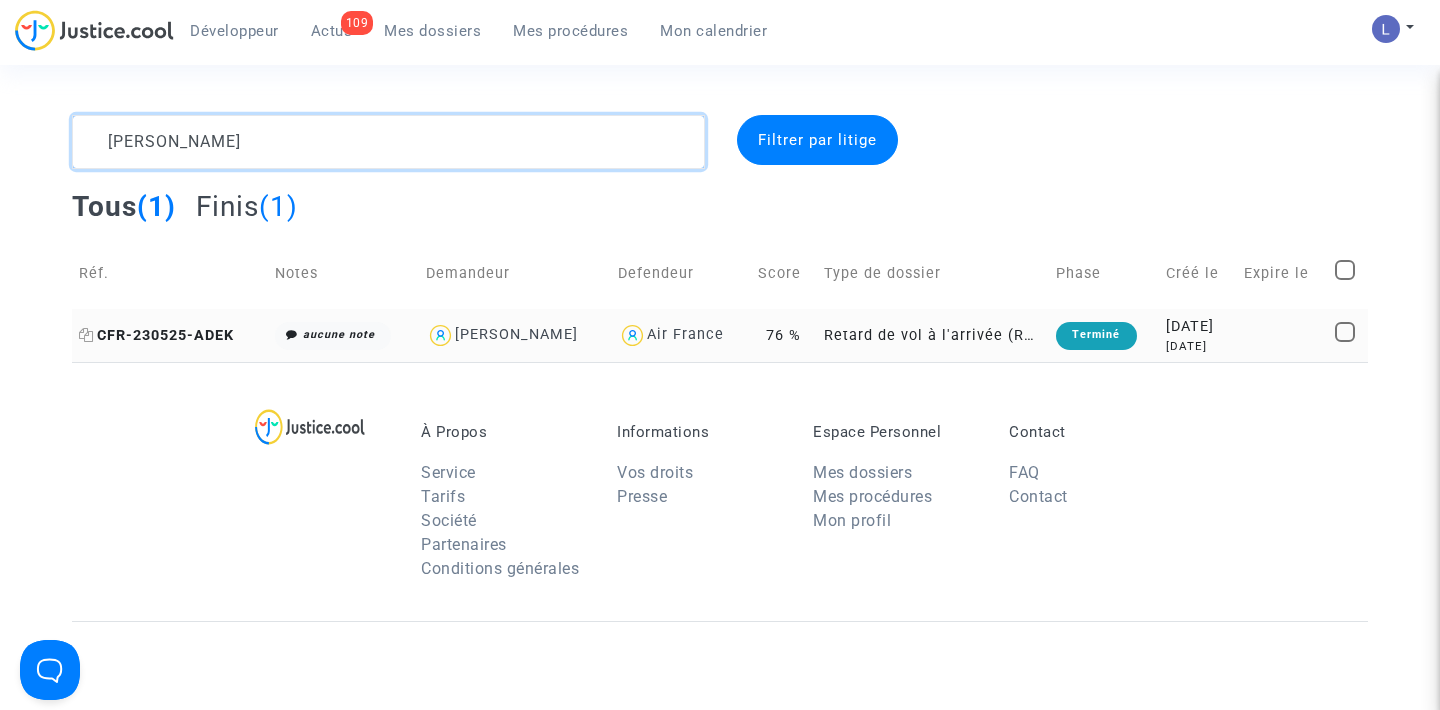type on "[PERSON_NAME]" 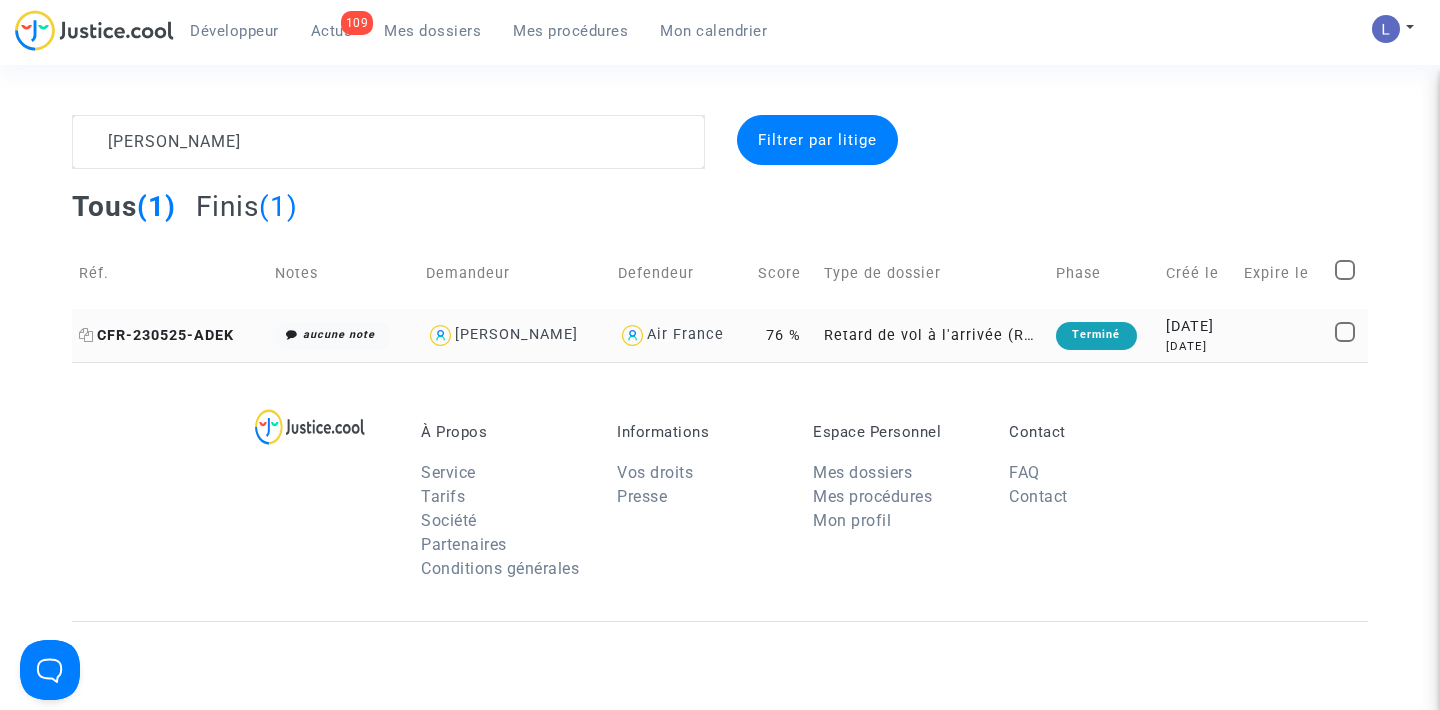 click on "CFR-230525-ADEK" 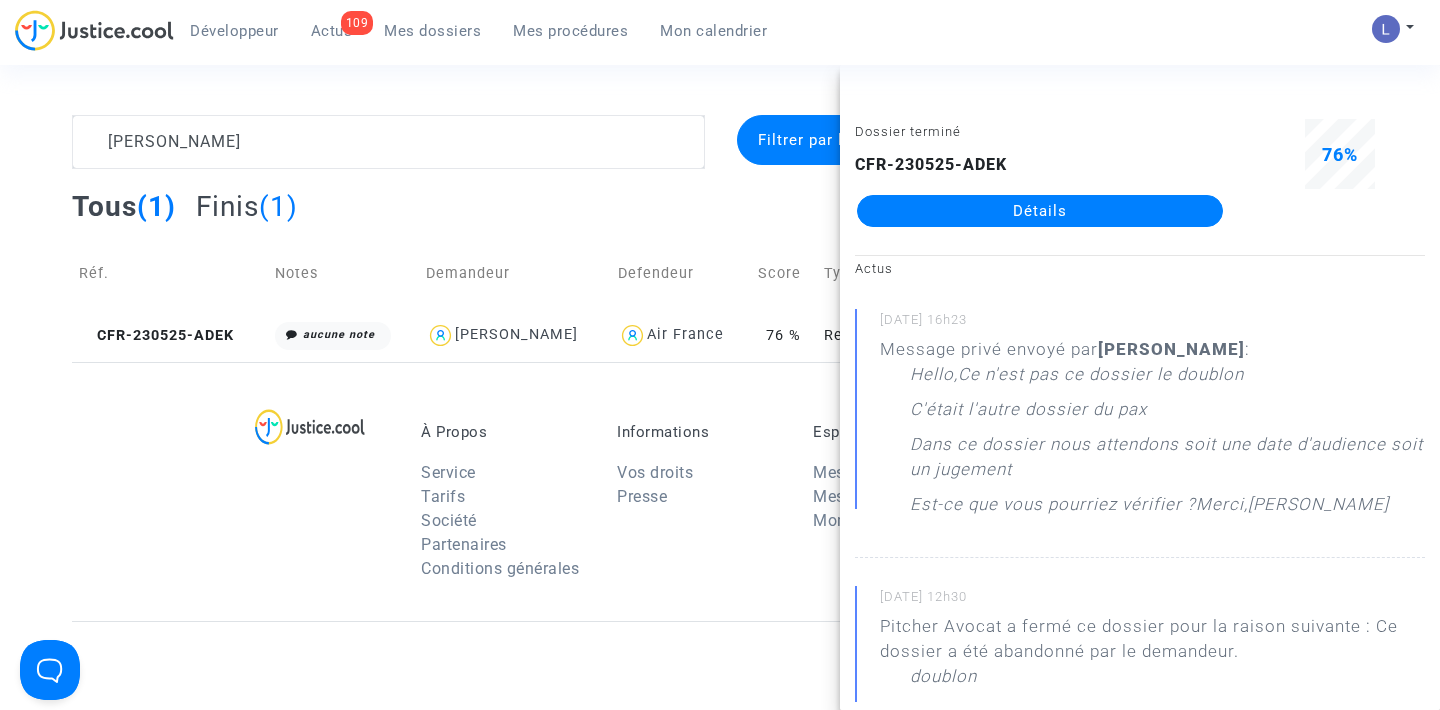click on "Actus" at bounding box center (332, 31) 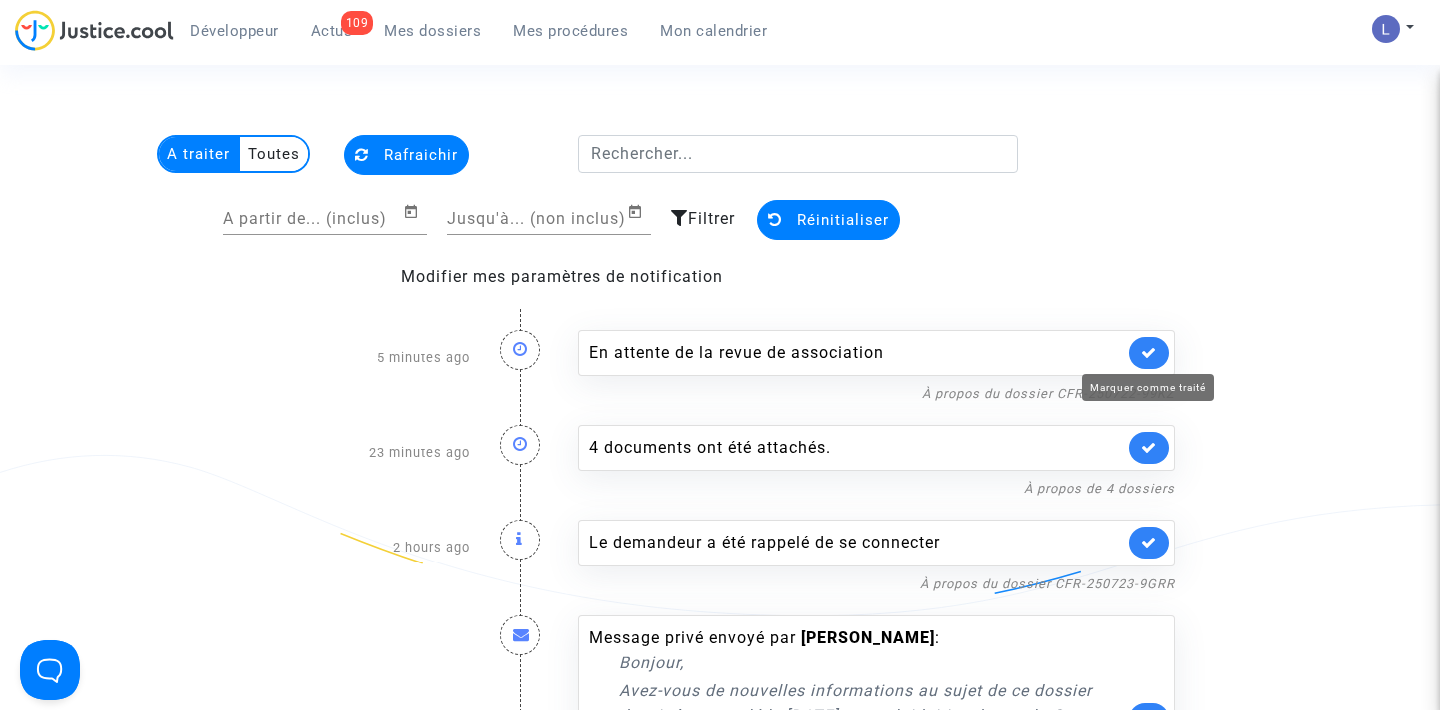 click 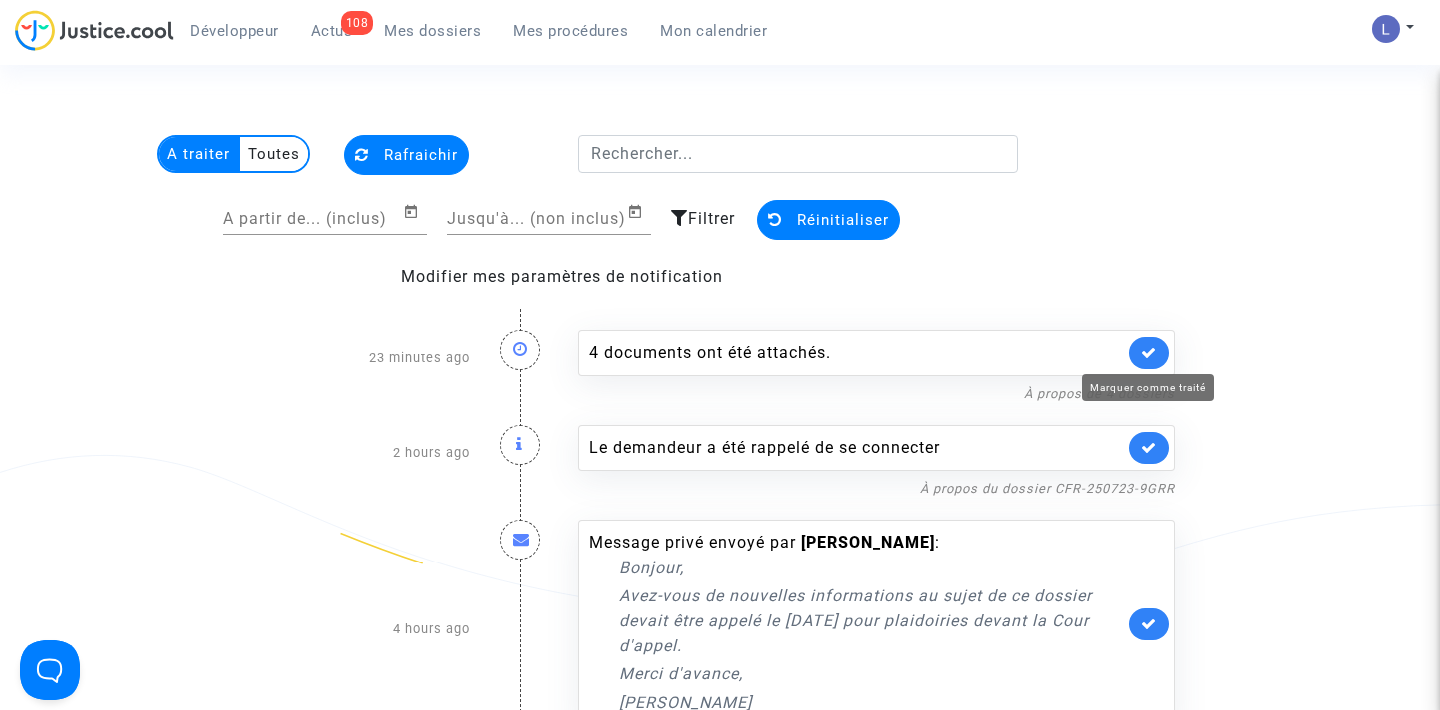 click 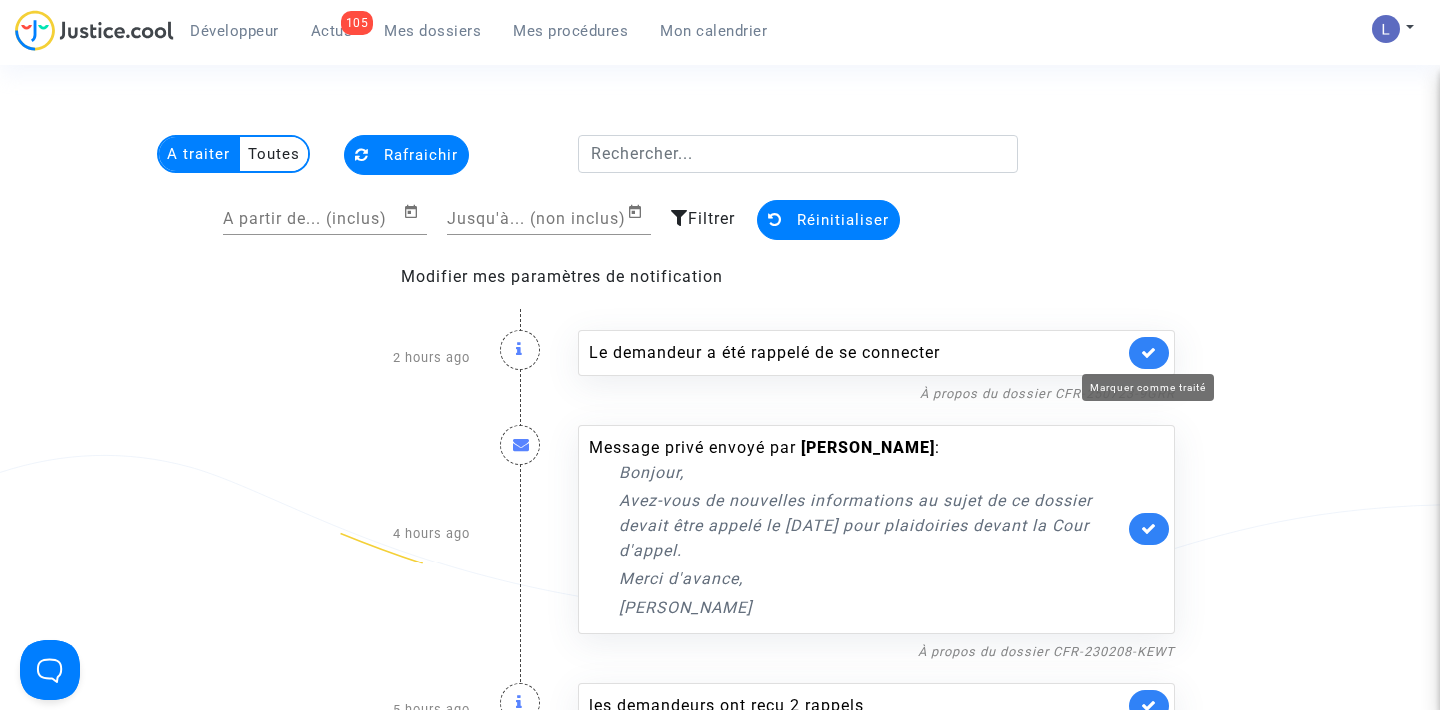 click 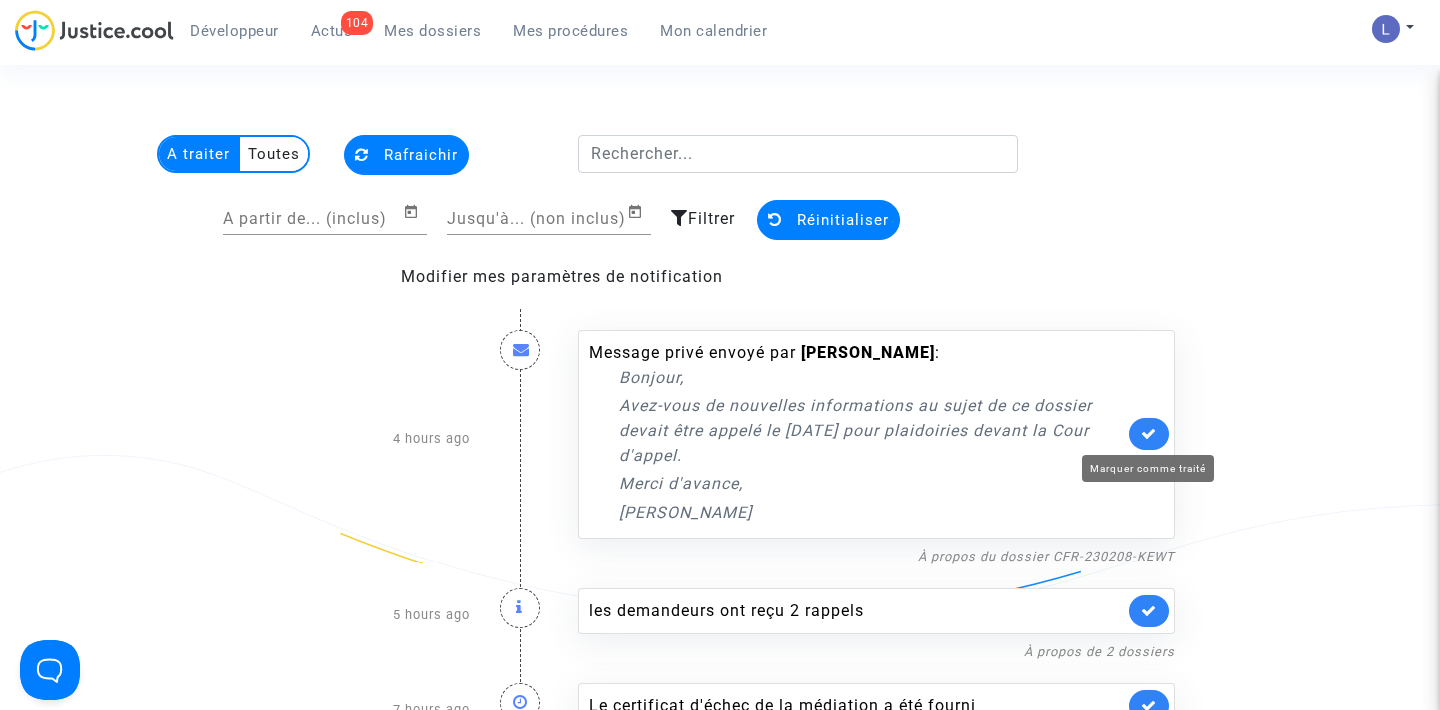 click 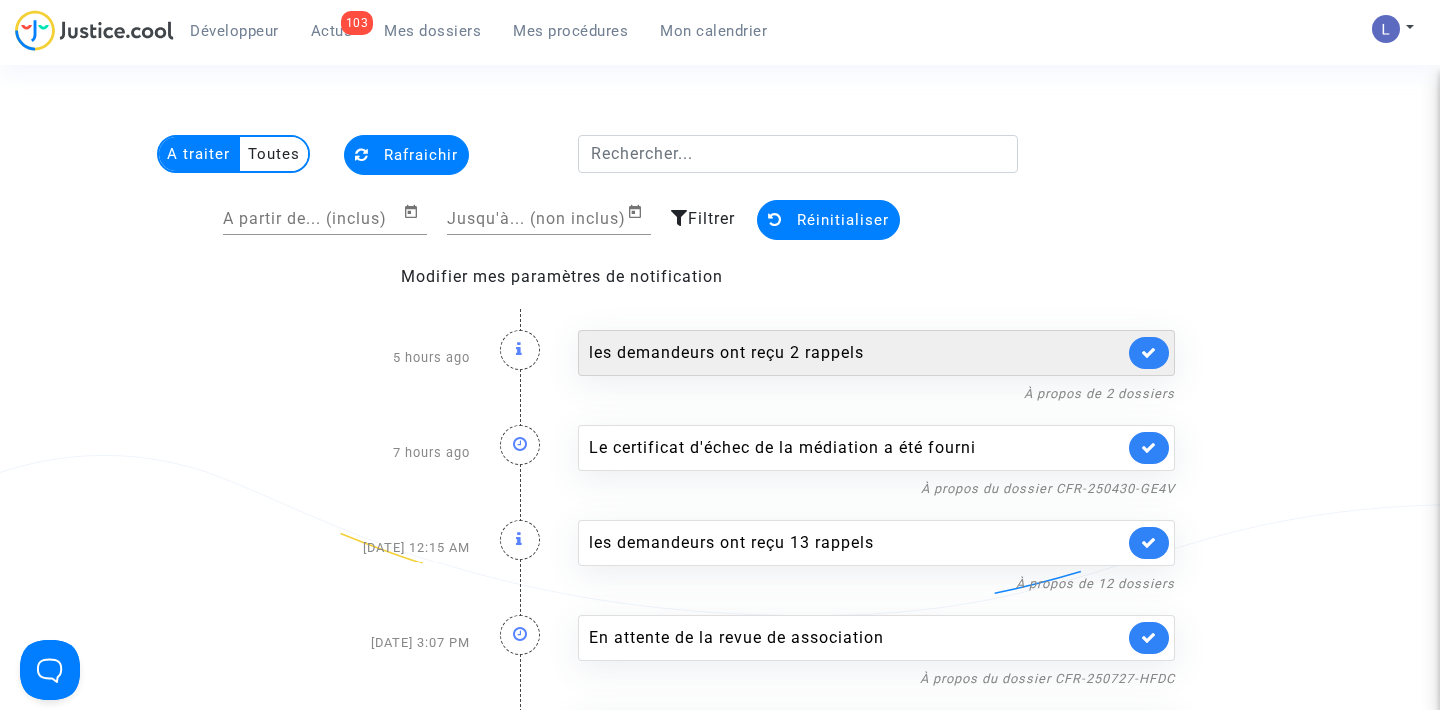 click 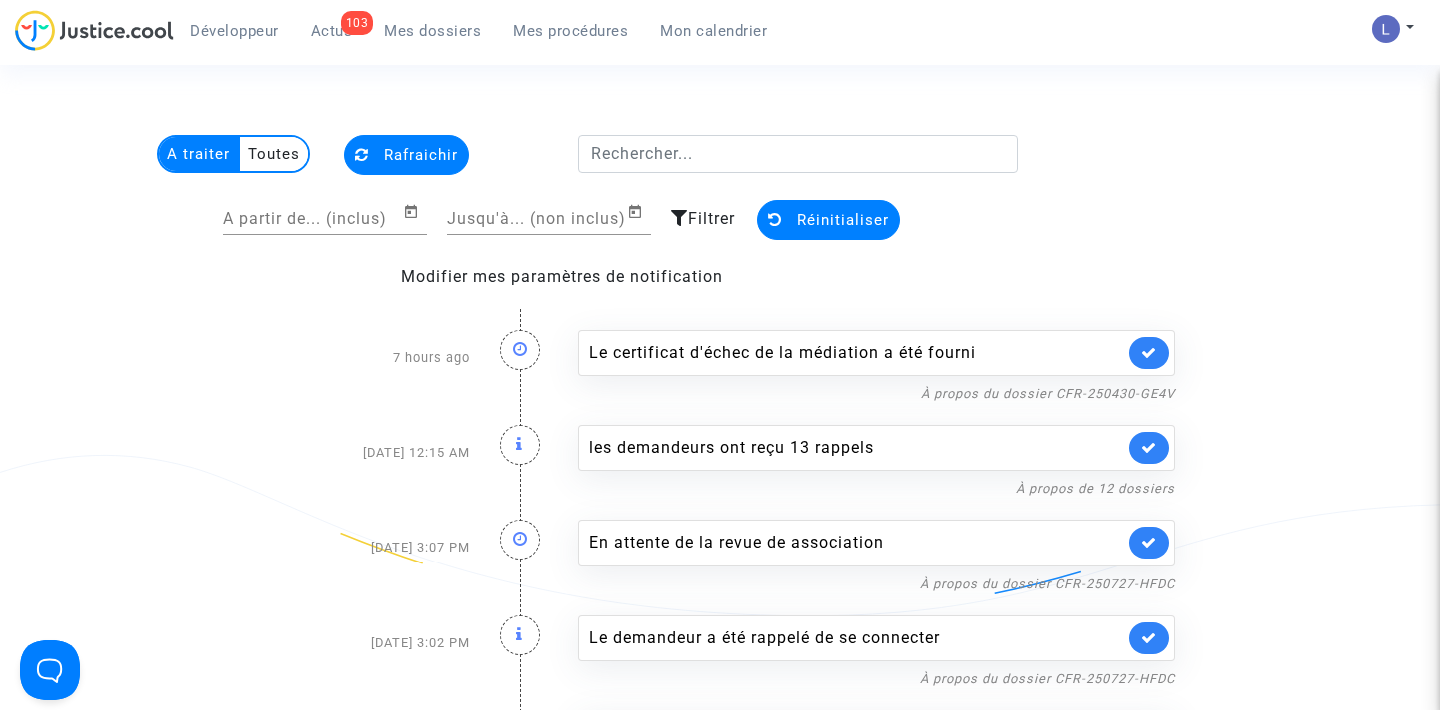click 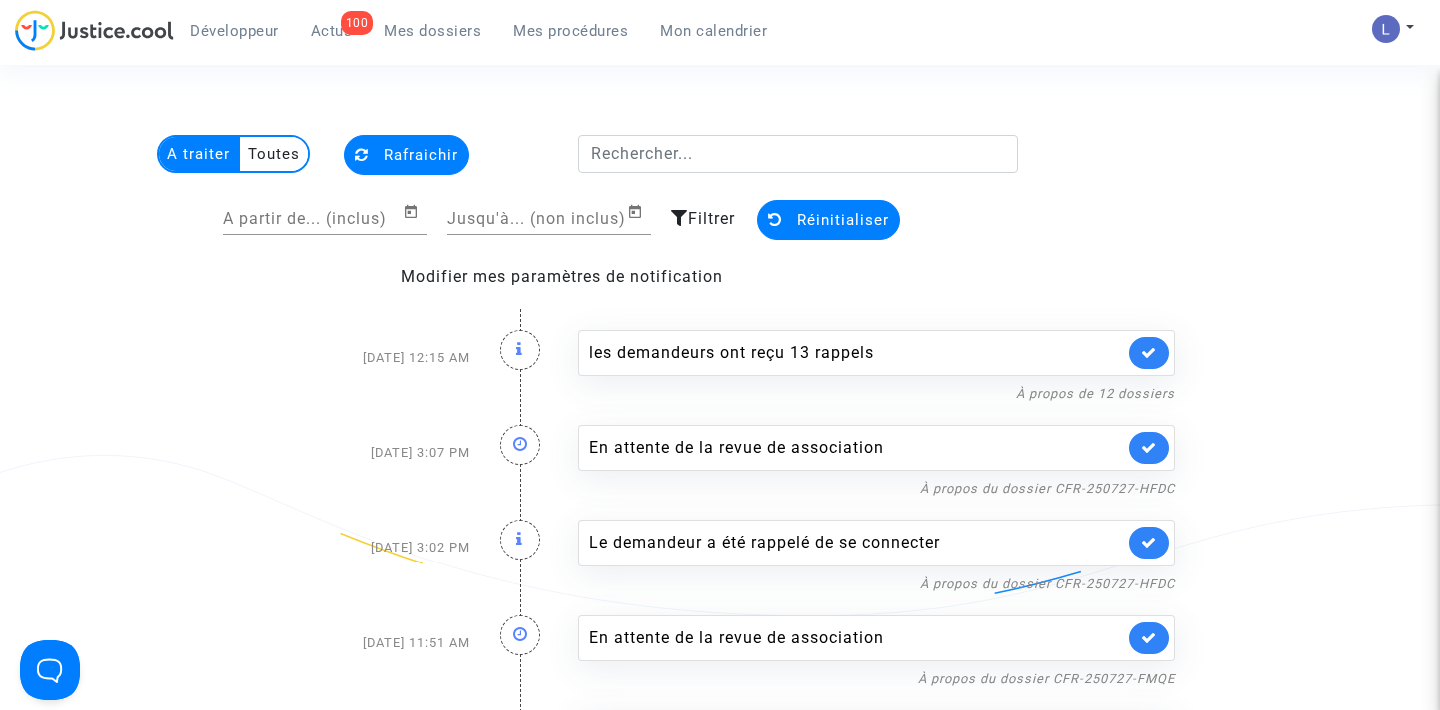 click 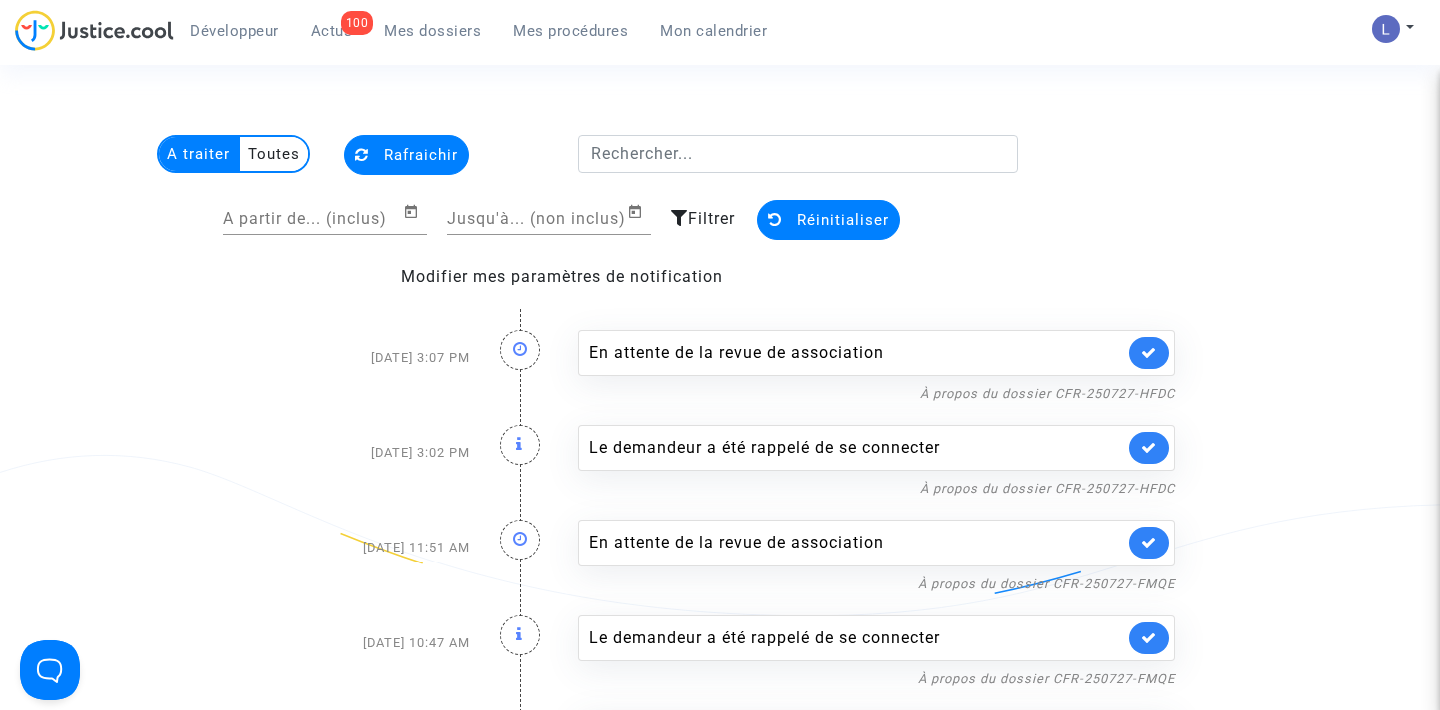 click 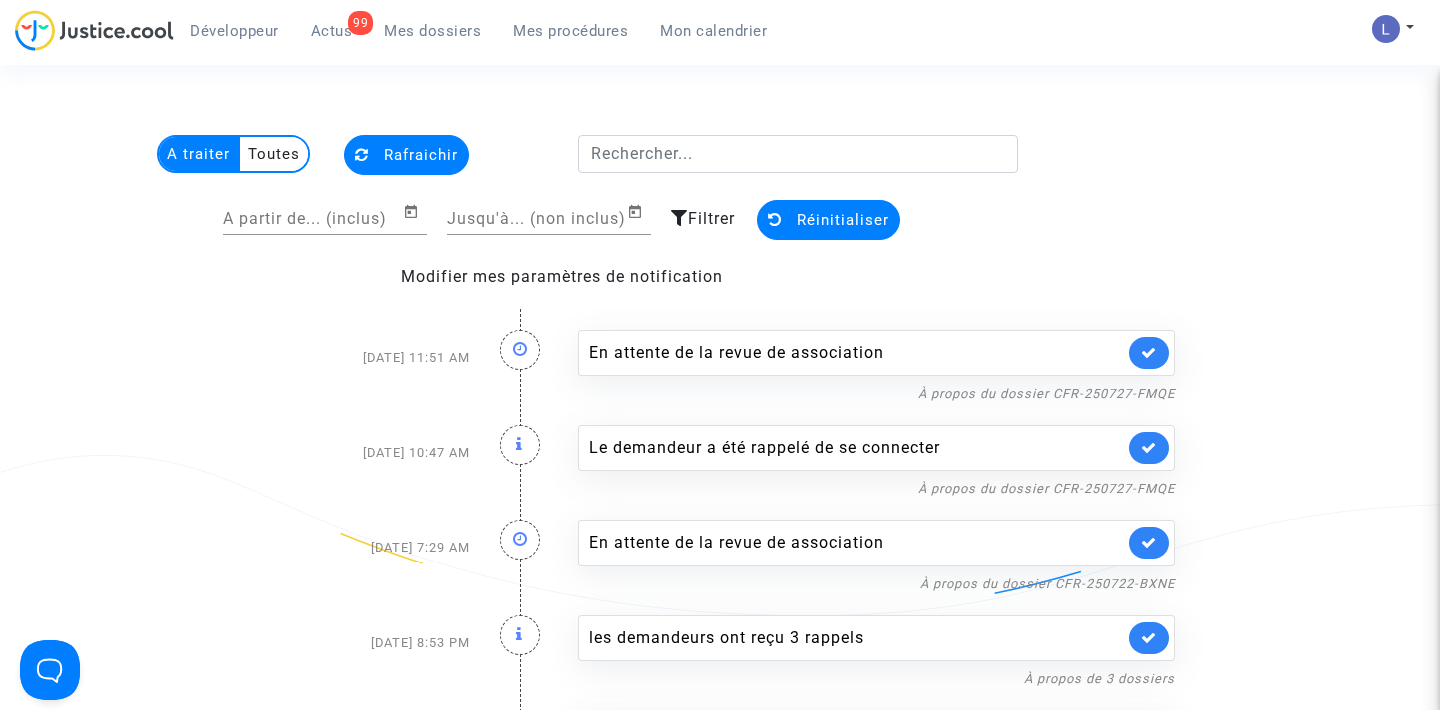 click 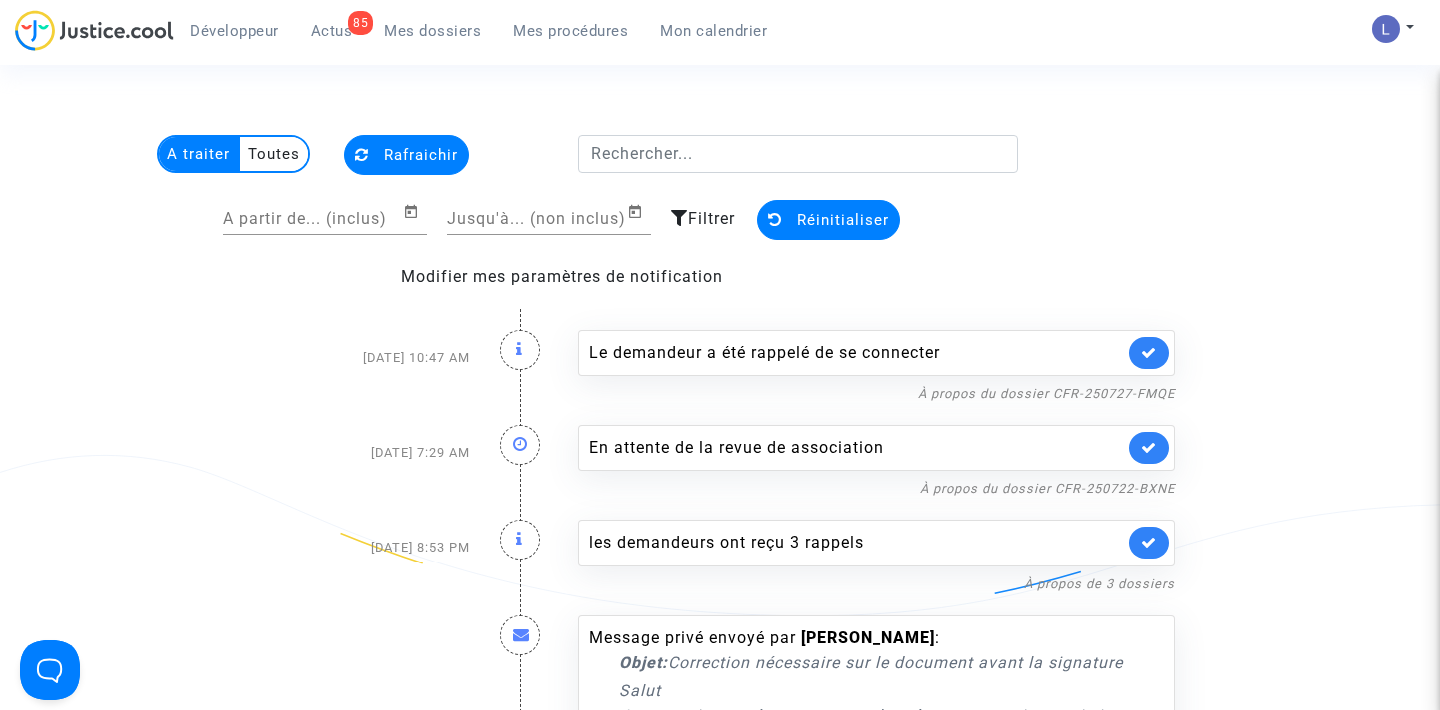 click 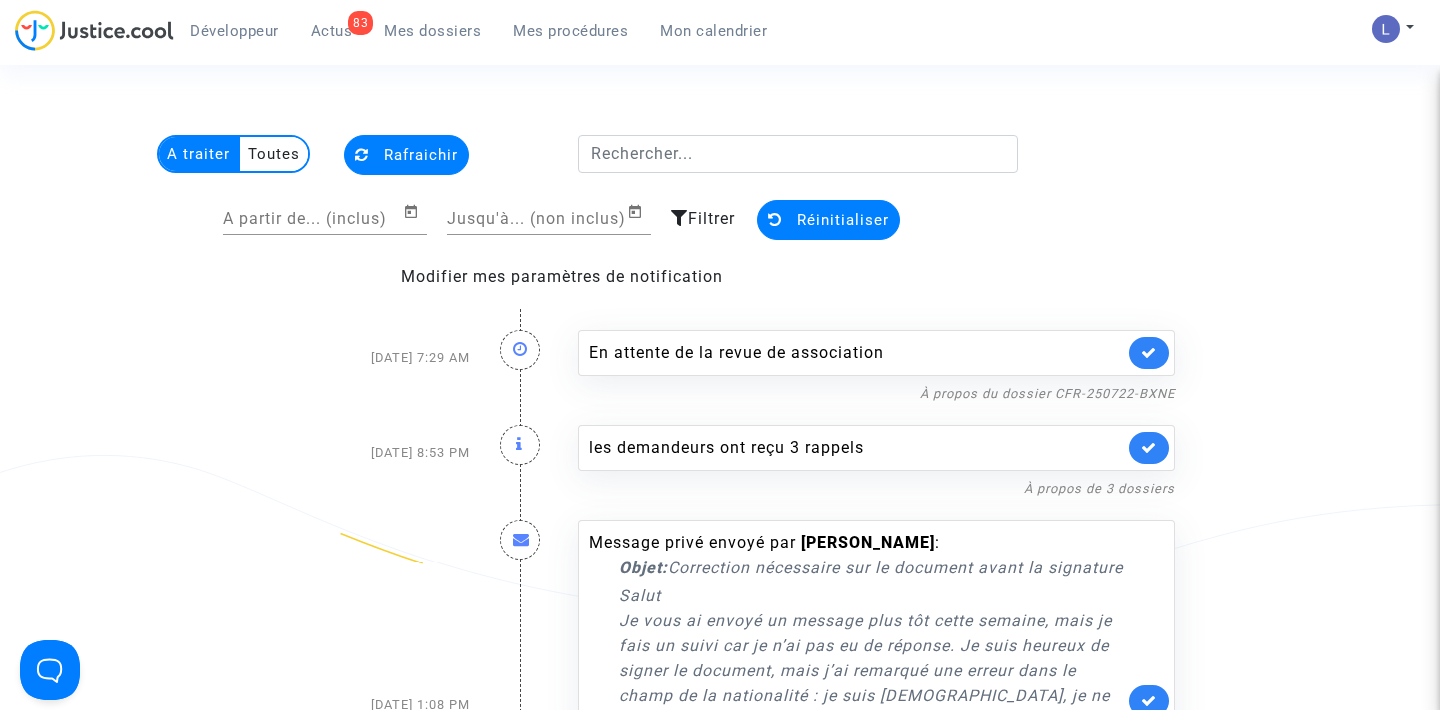 click 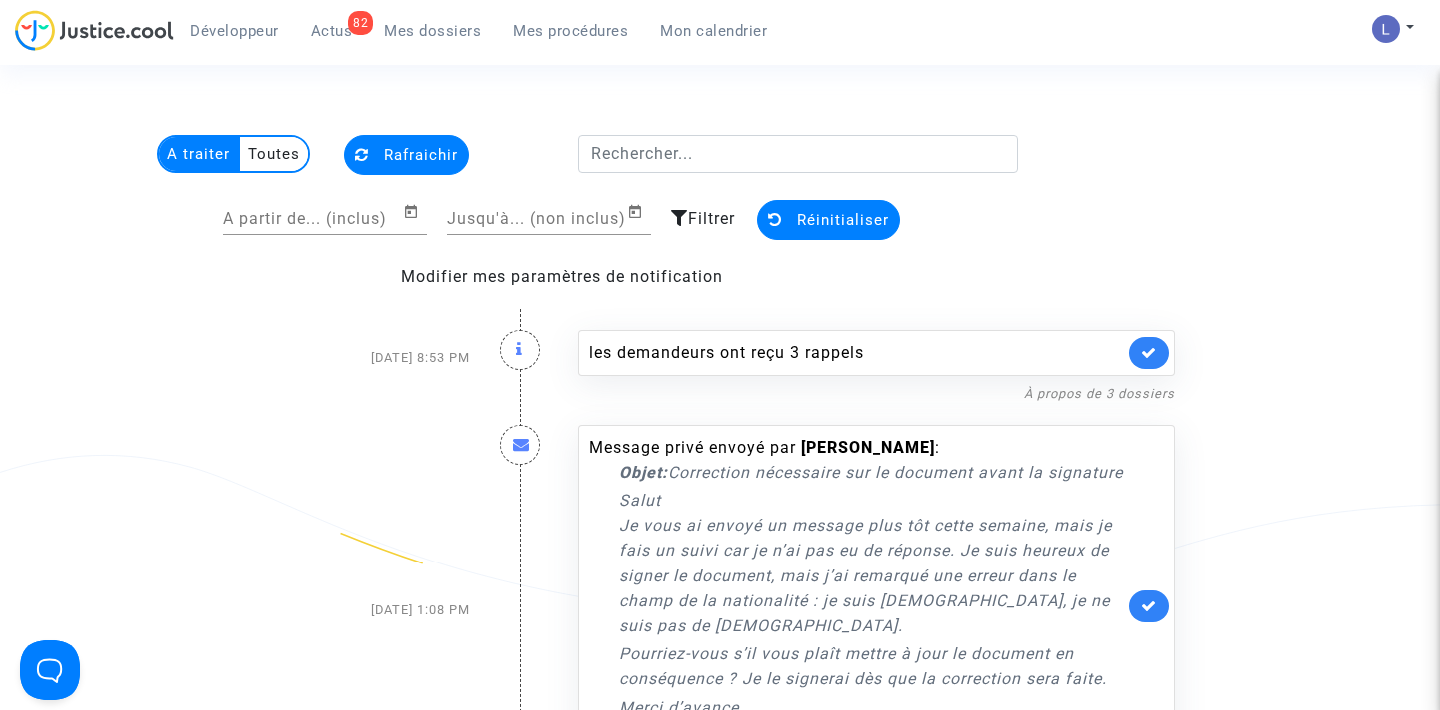click 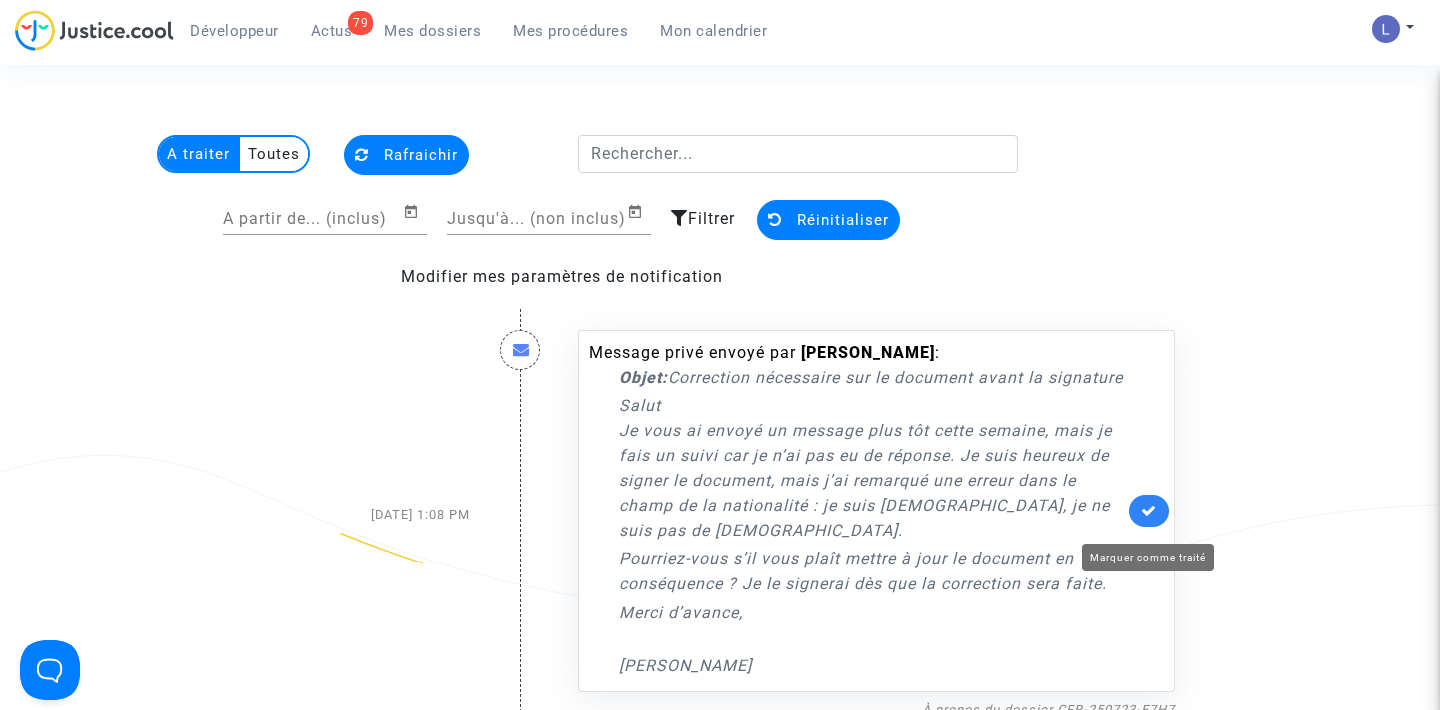 click 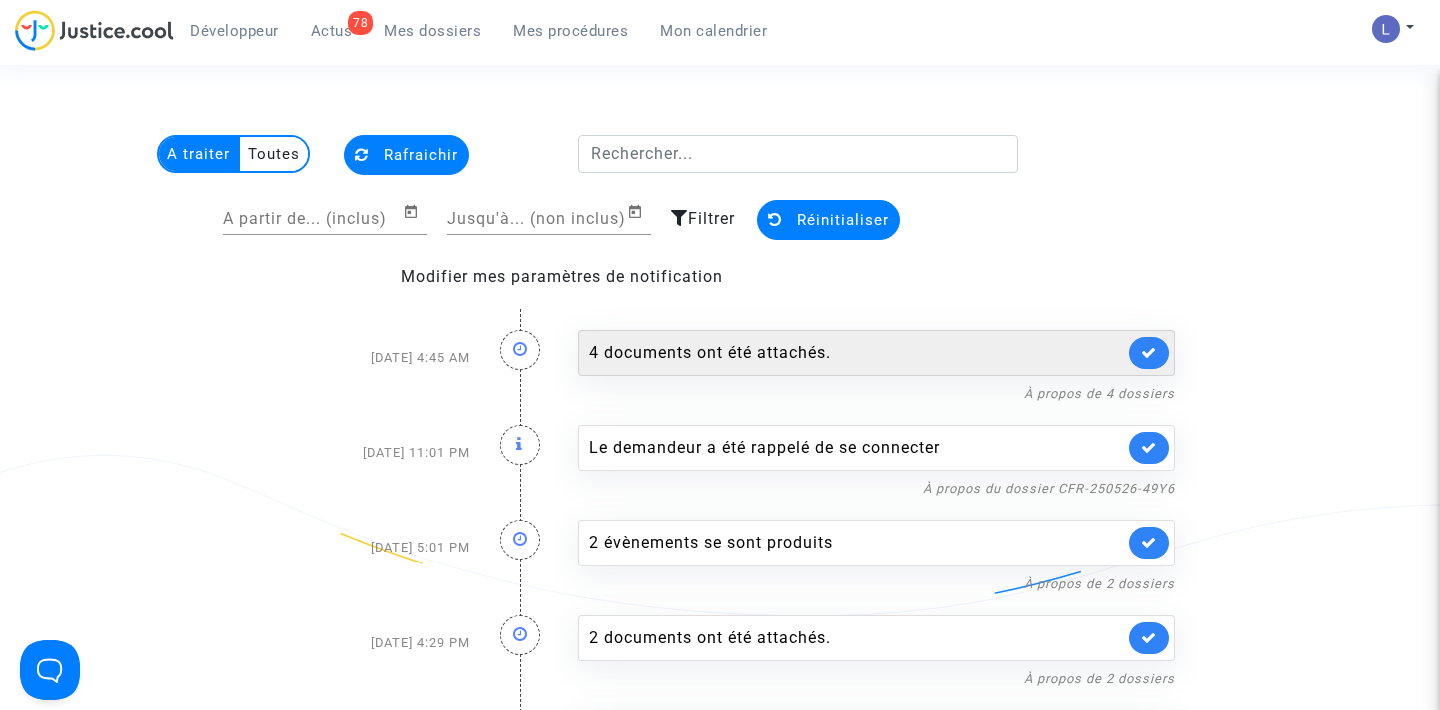 click 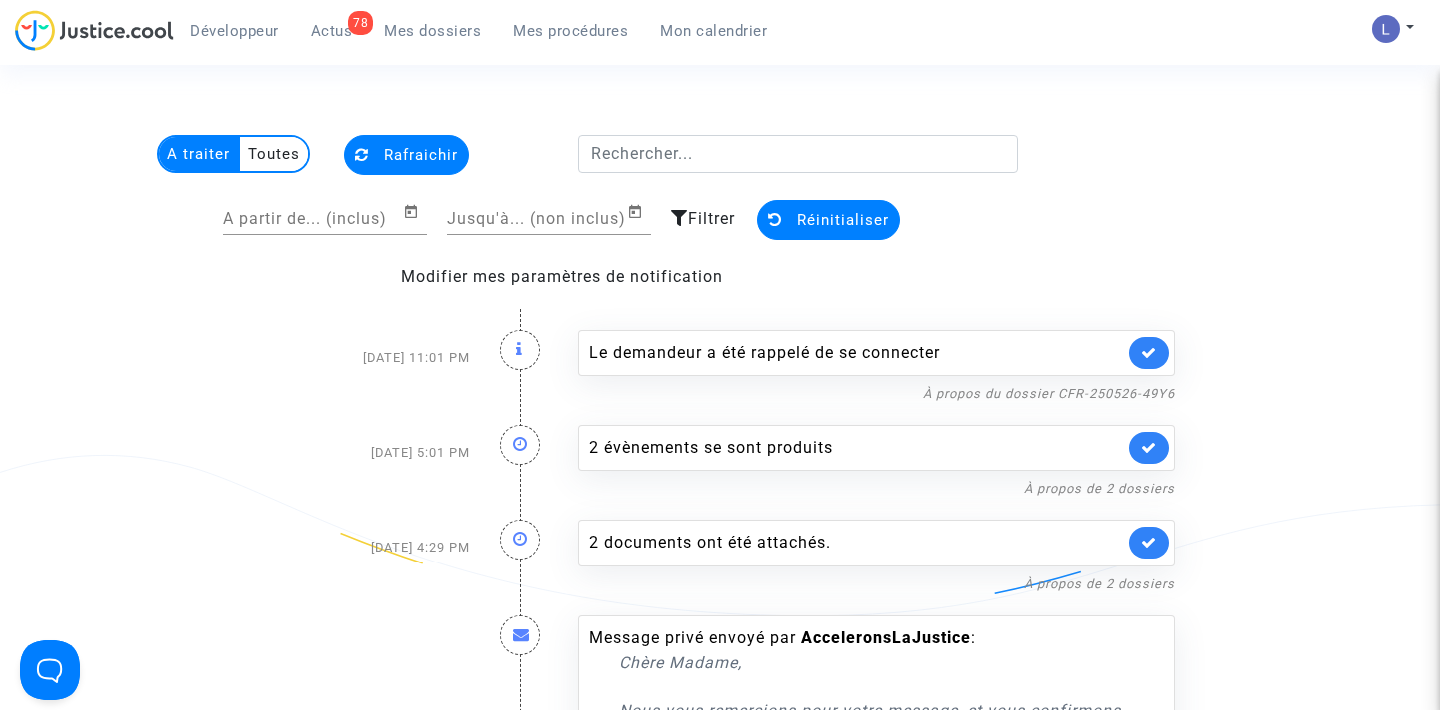 click 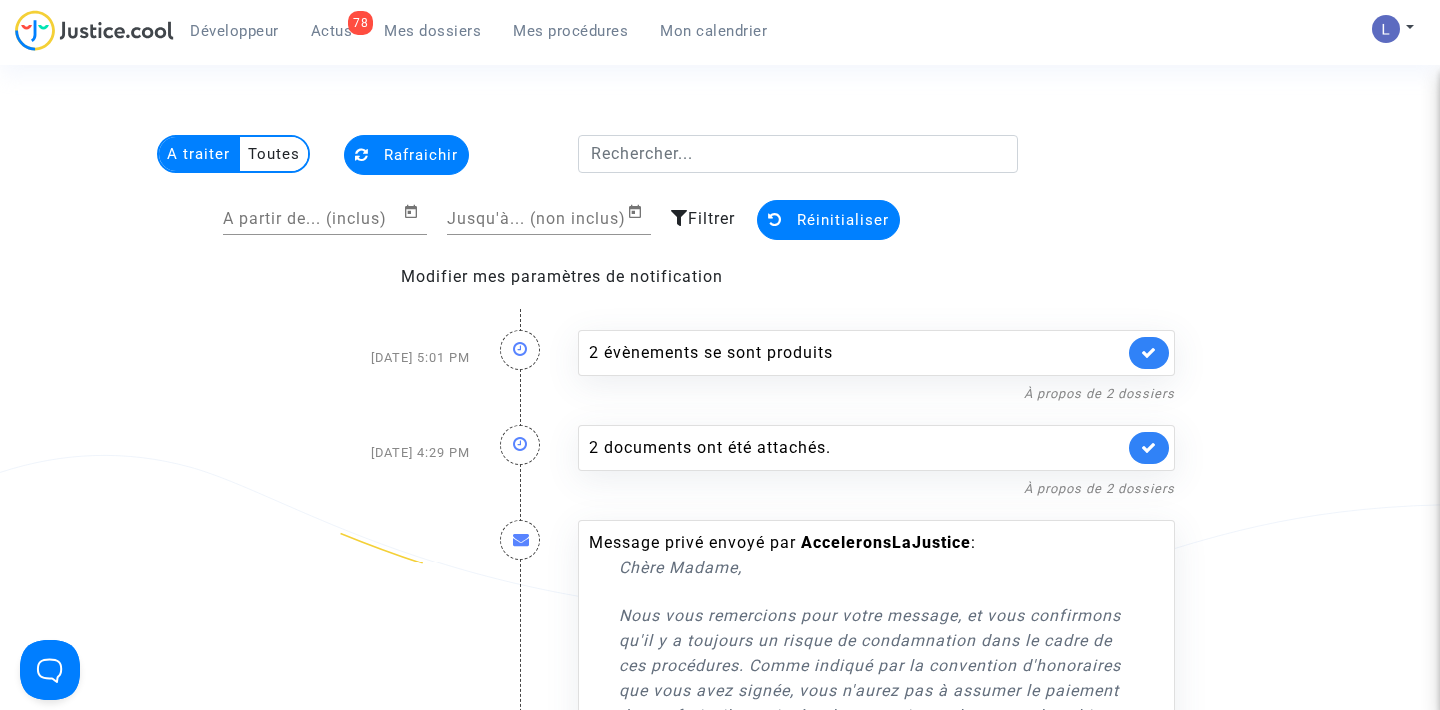 click 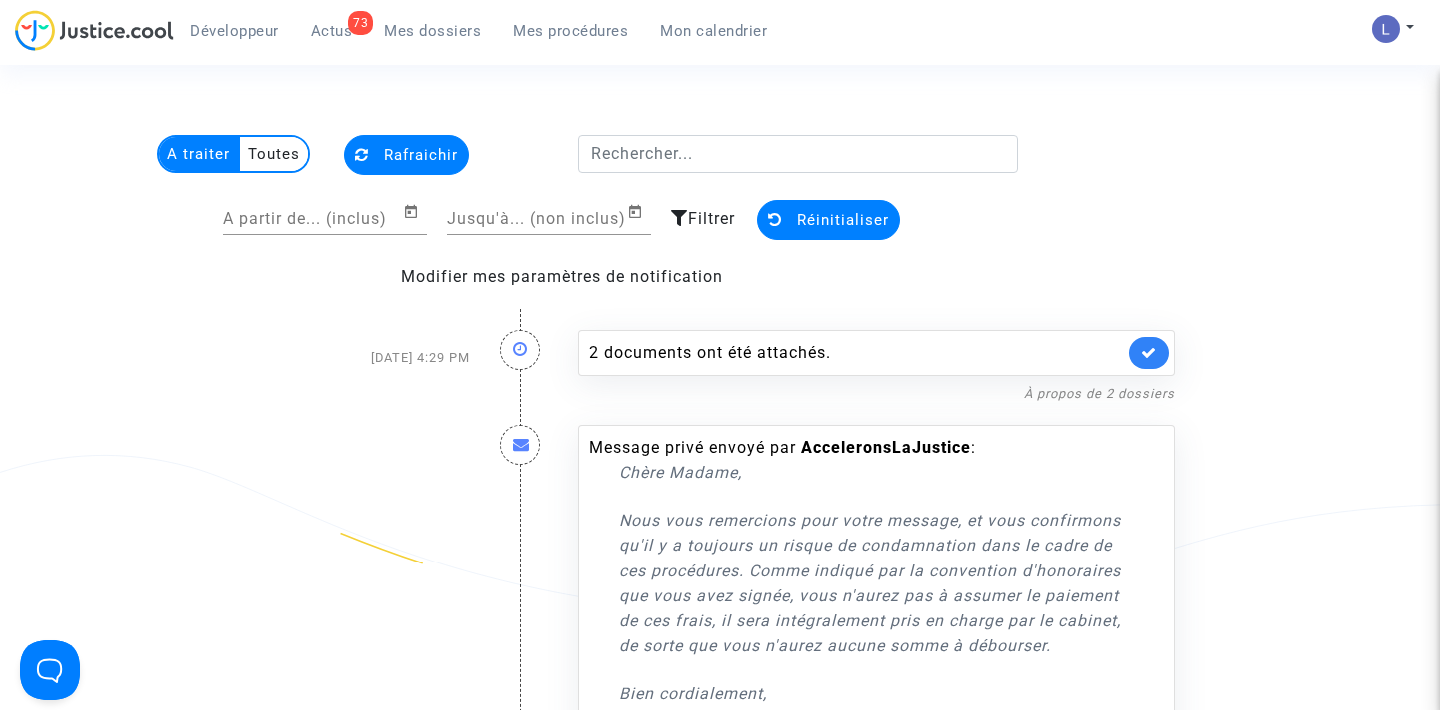 click 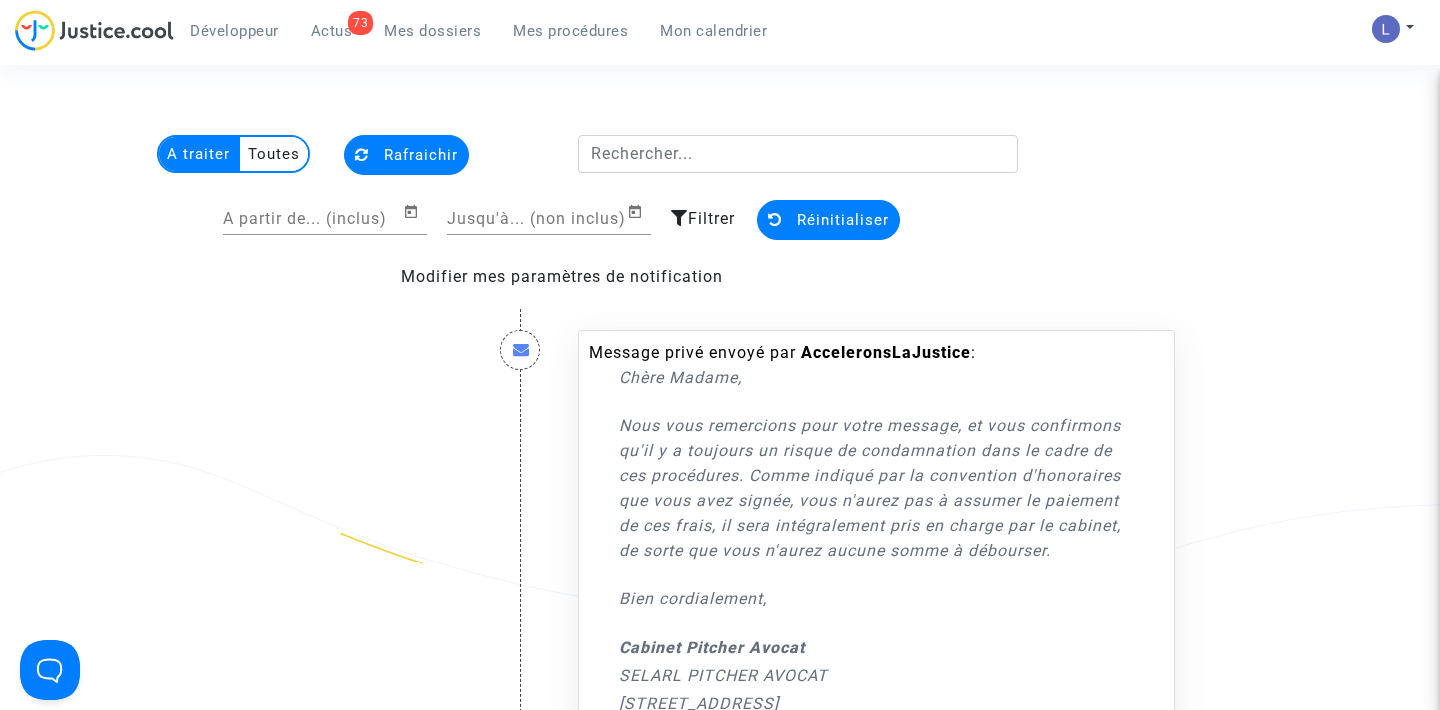 click on "Message privé envoyé par   AcceleronsLaJustice  : Chère Madame, Nous vous remercions pour votre message, et vous confirmons qu'il y a toujours un risque de condamnation dans le cadre de ces procédures. Comme indiqué par la convention d'honoraires que vous avez signée, vous n'aurez pas à assumer le paiement de ces frais, il sera intégralement pris en charge par le cabinet, de sorte que vous n'aurez aucune somme à débourser. Bien cordialement, Cabinet Pitcher Avocat SELARL PITCHER AVOCAT 201 rue du Faubourg Saint-Denis 75010 PARIS 01.45.49.09.34 legal@pitcher-avocat.fr   Confidentialité -    Confidentiality -     Pensez à l’Environnement avant d'imprimer ce message – Please consider the    (...)" 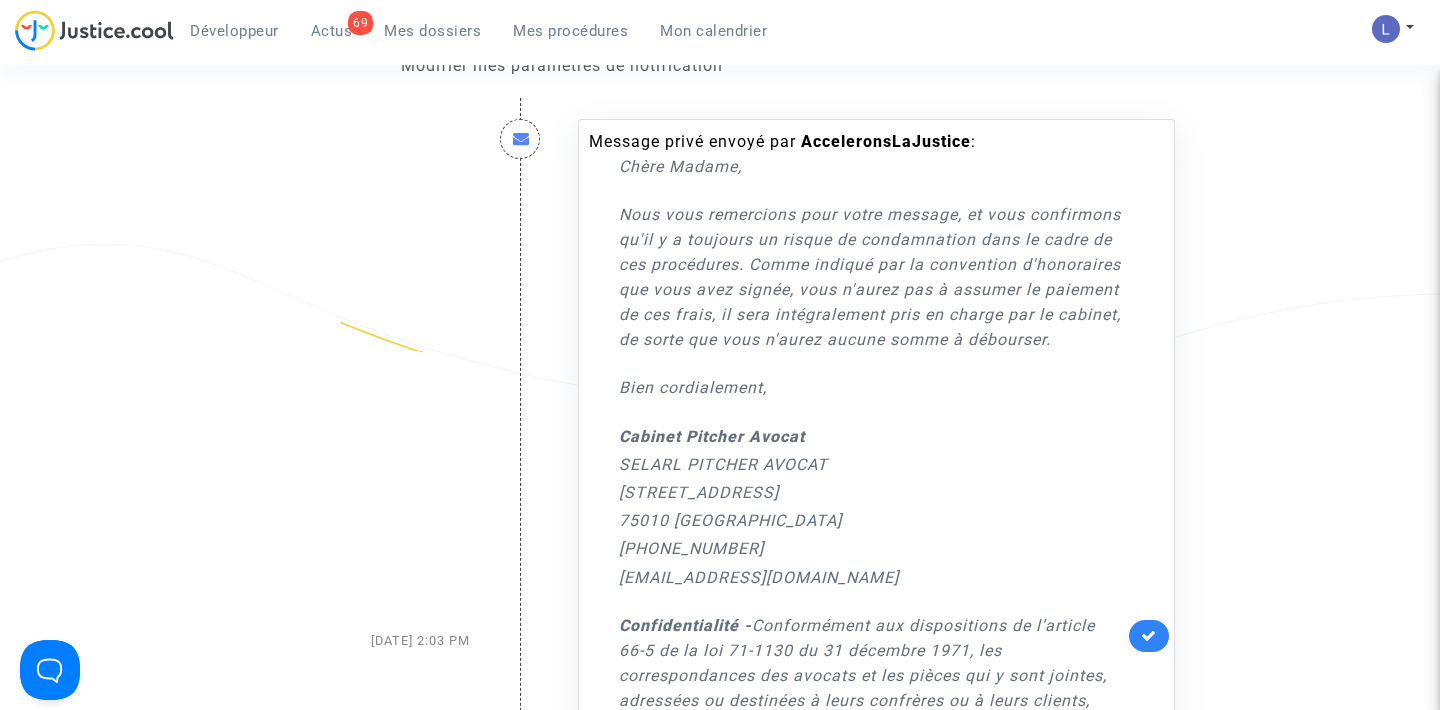 scroll, scrollTop: 182, scrollLeft: 0, axis: vertical 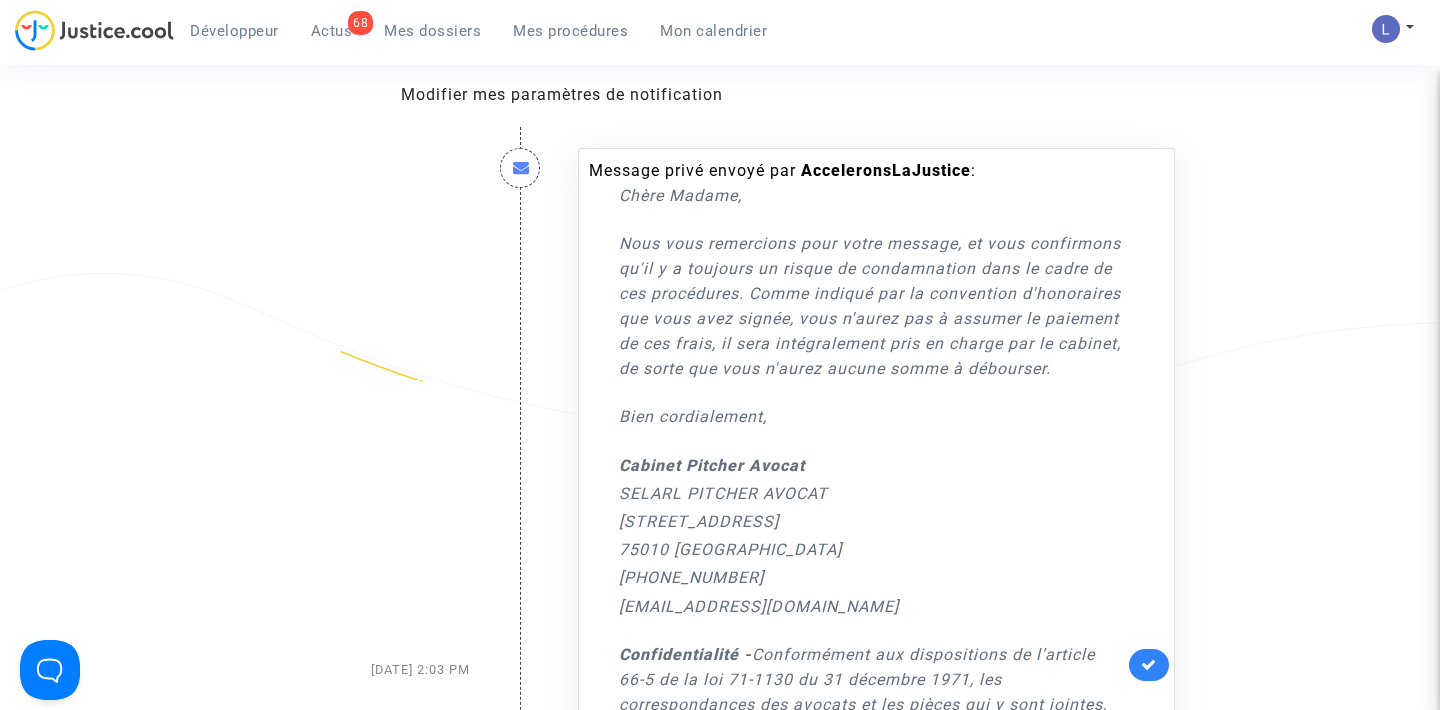 click 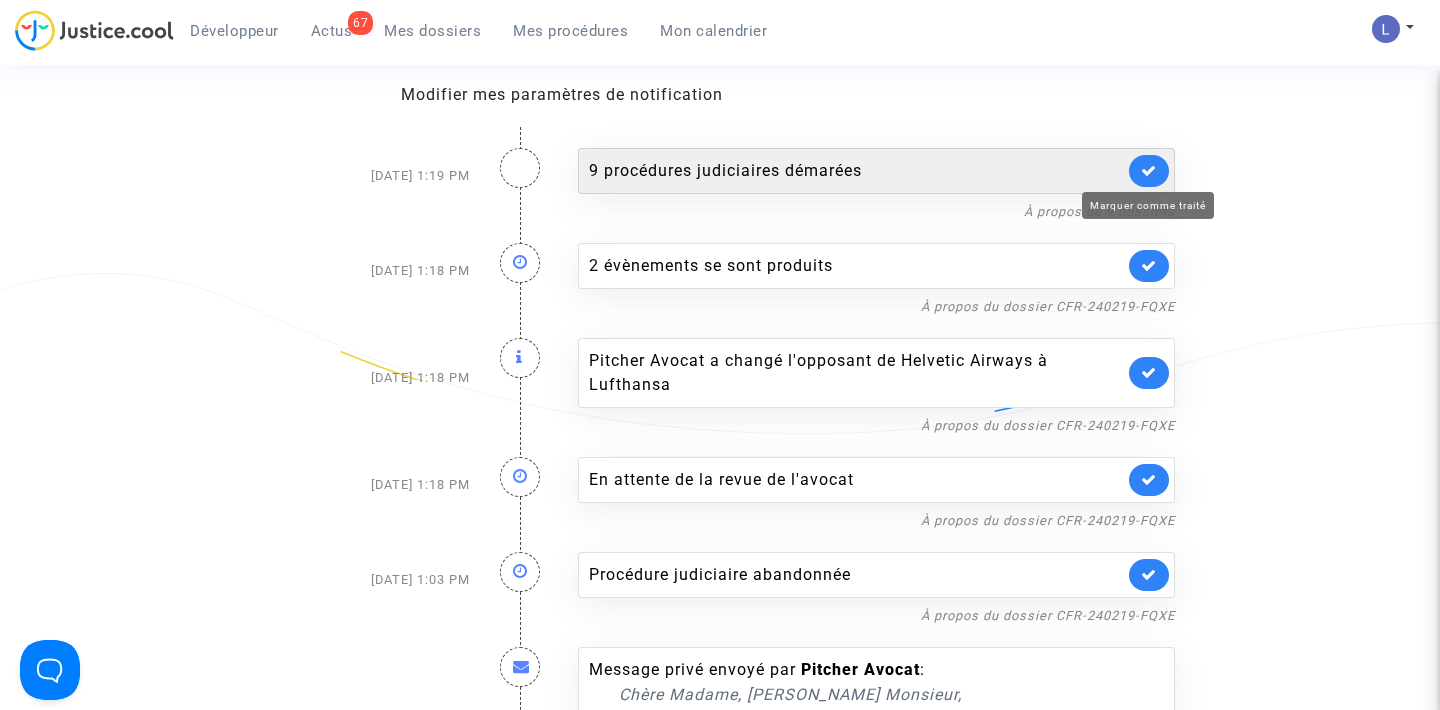 click 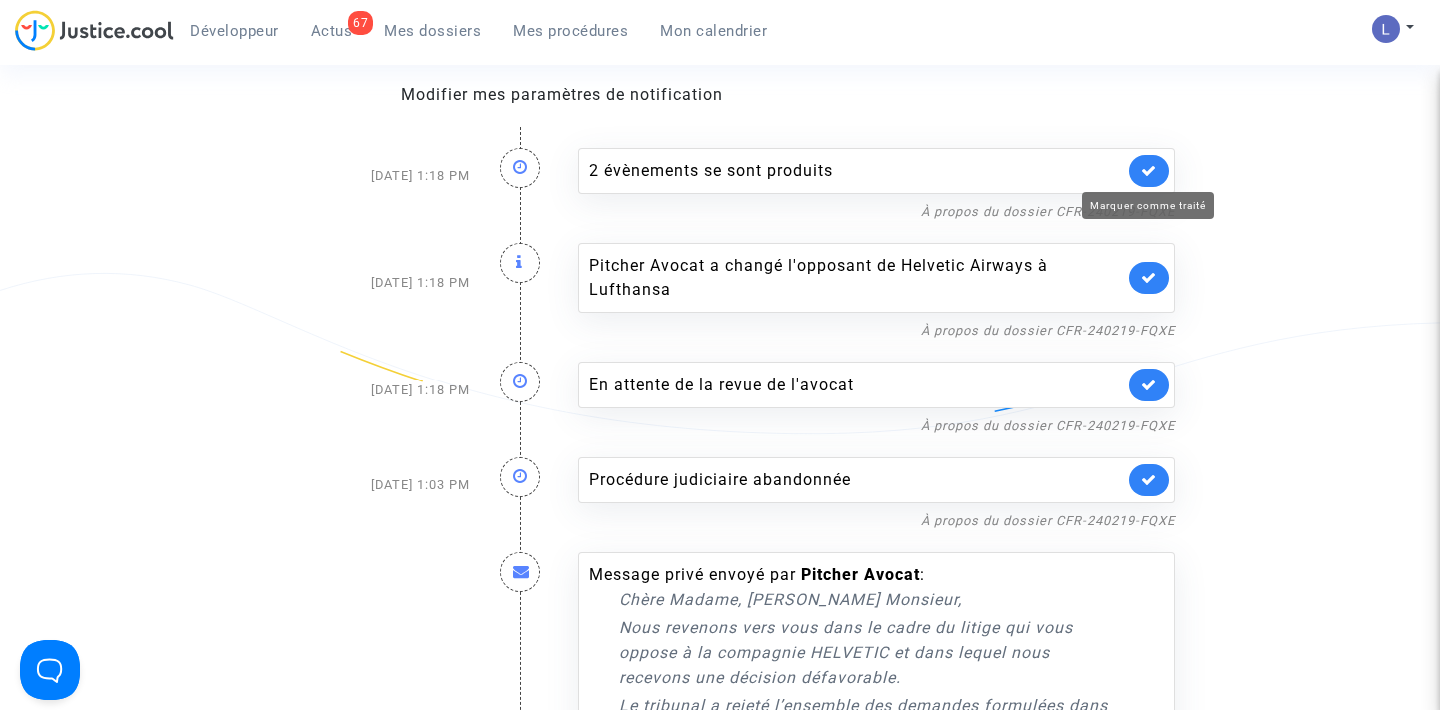 click 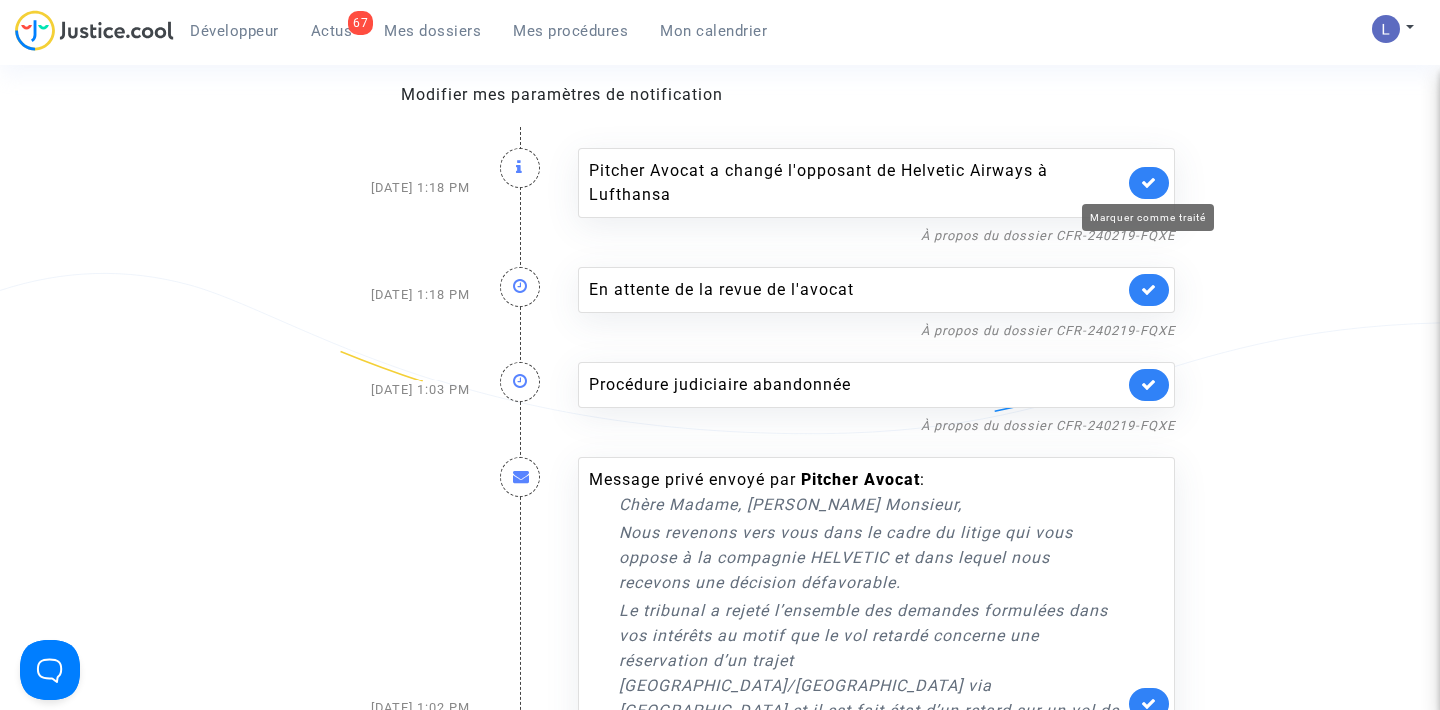 click 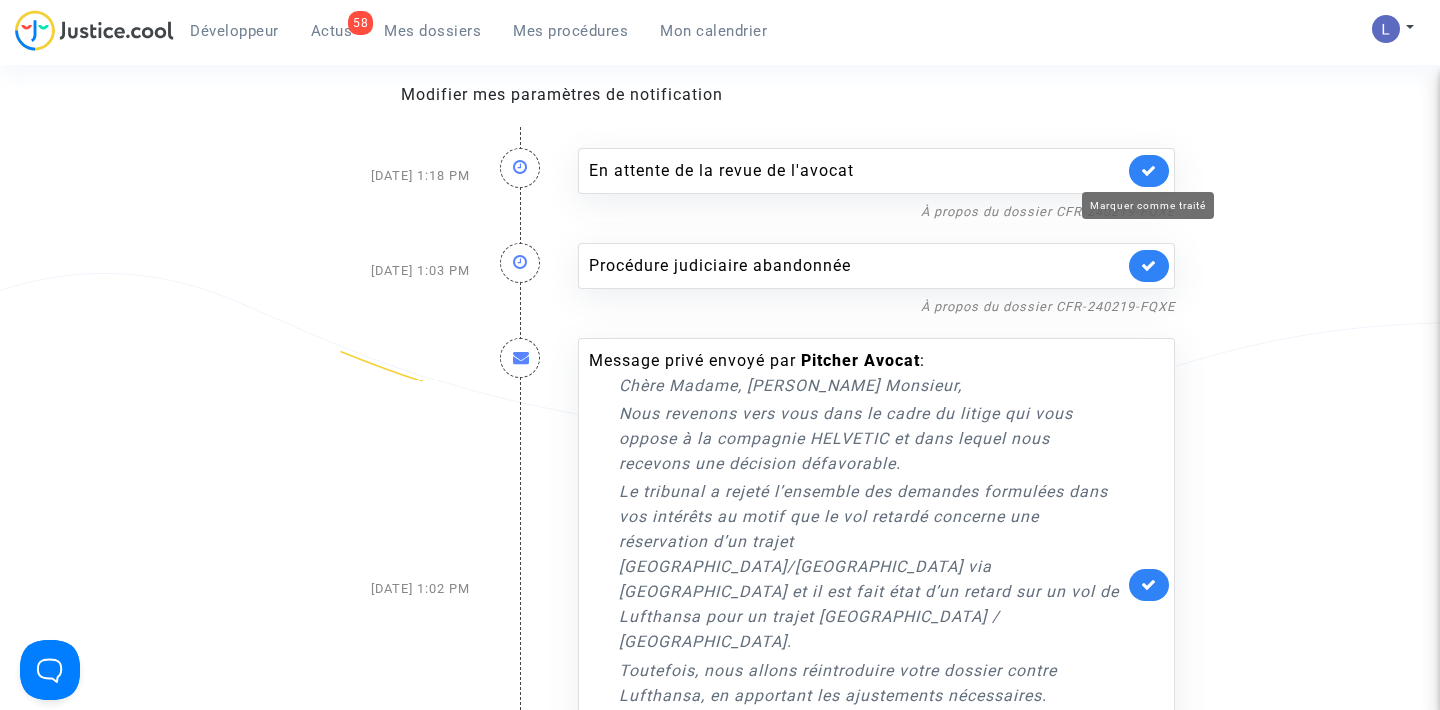 click 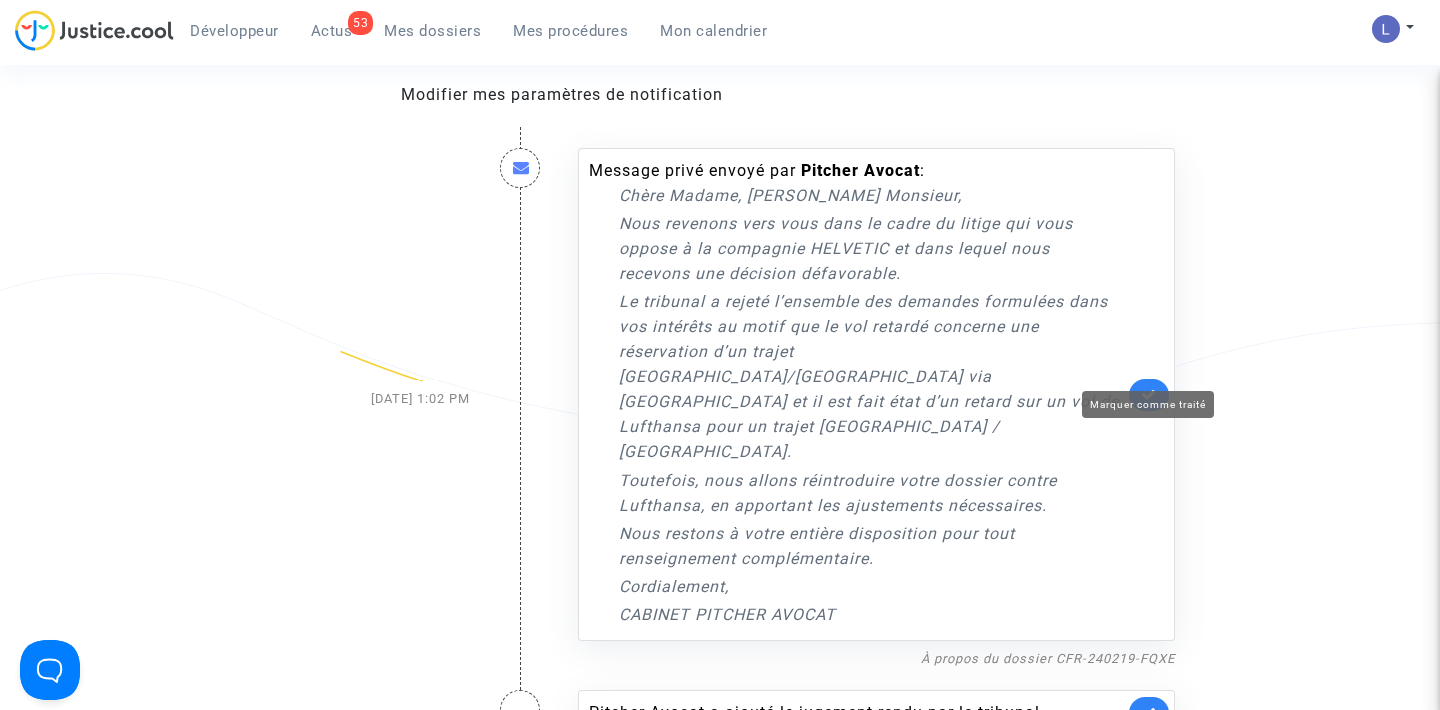 click 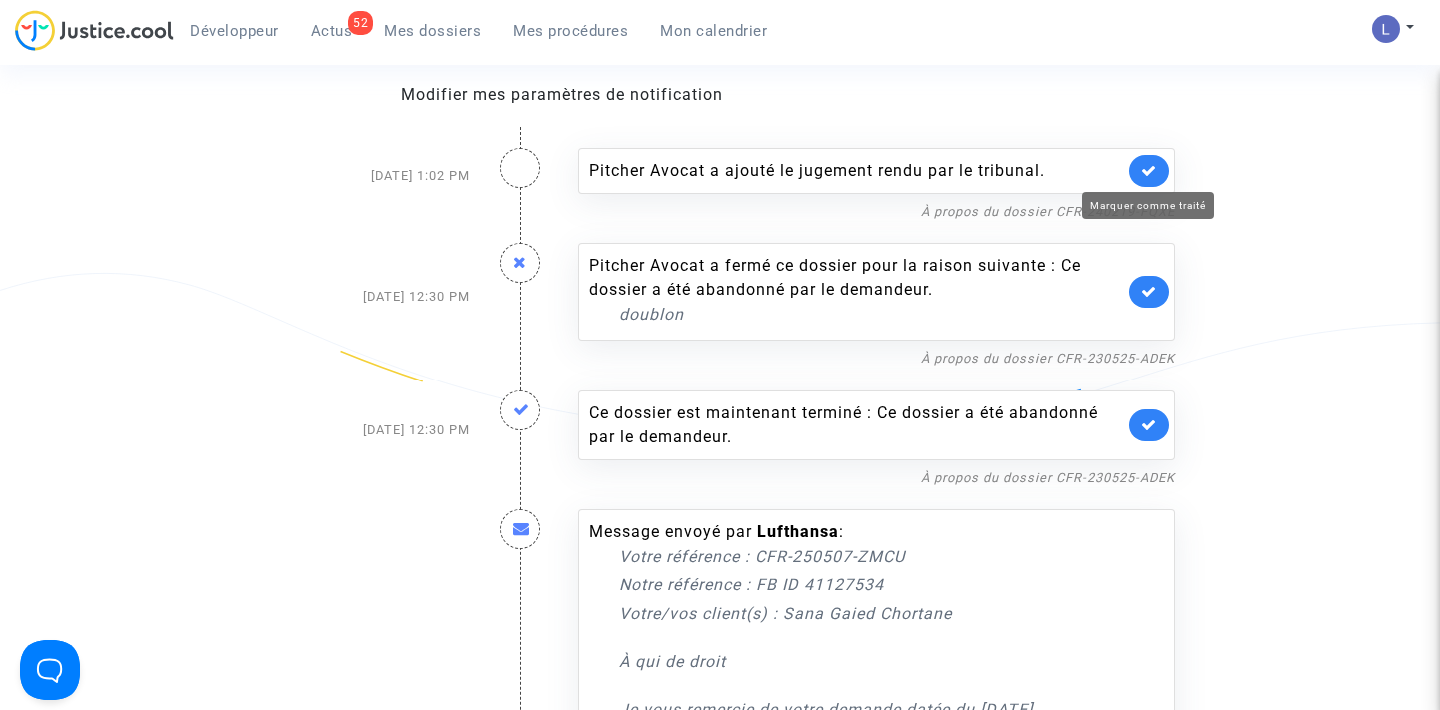 click 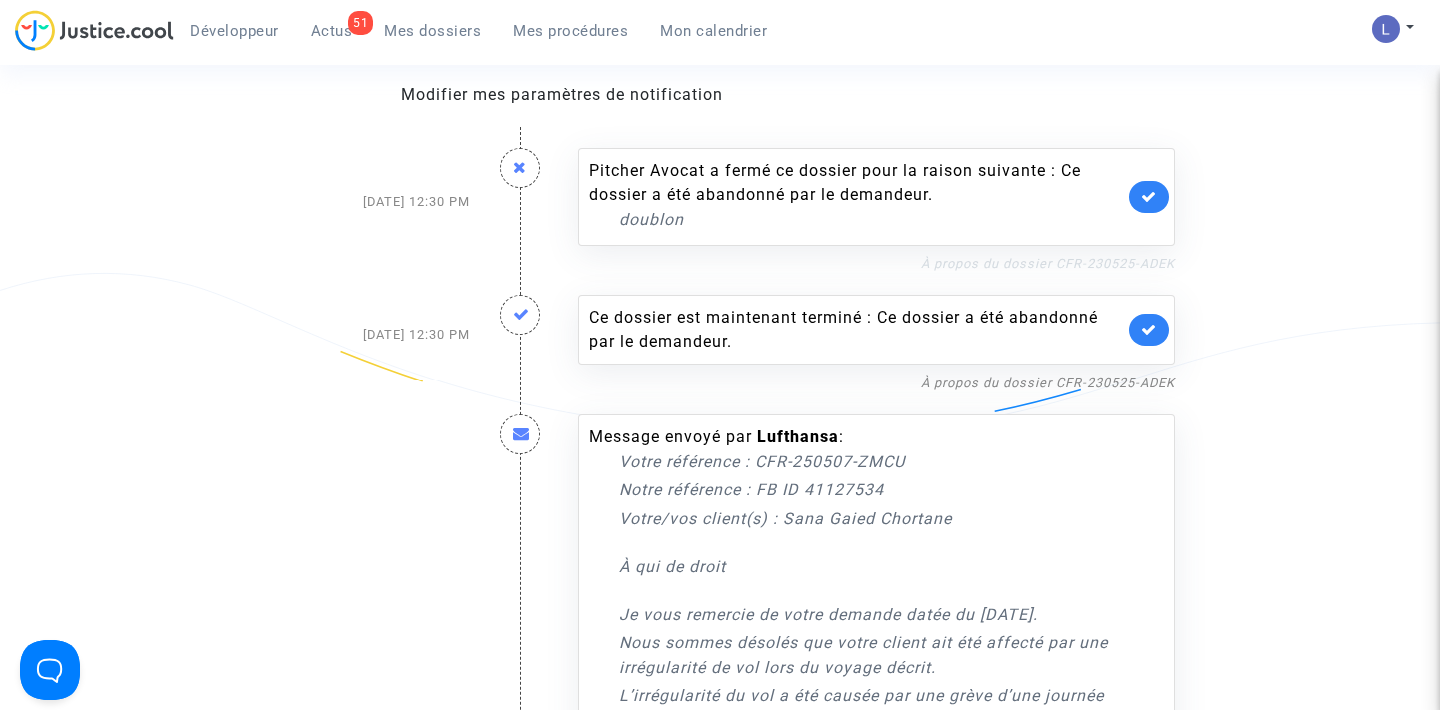 click on "À propos du dossier CFR-230525-ADEK" 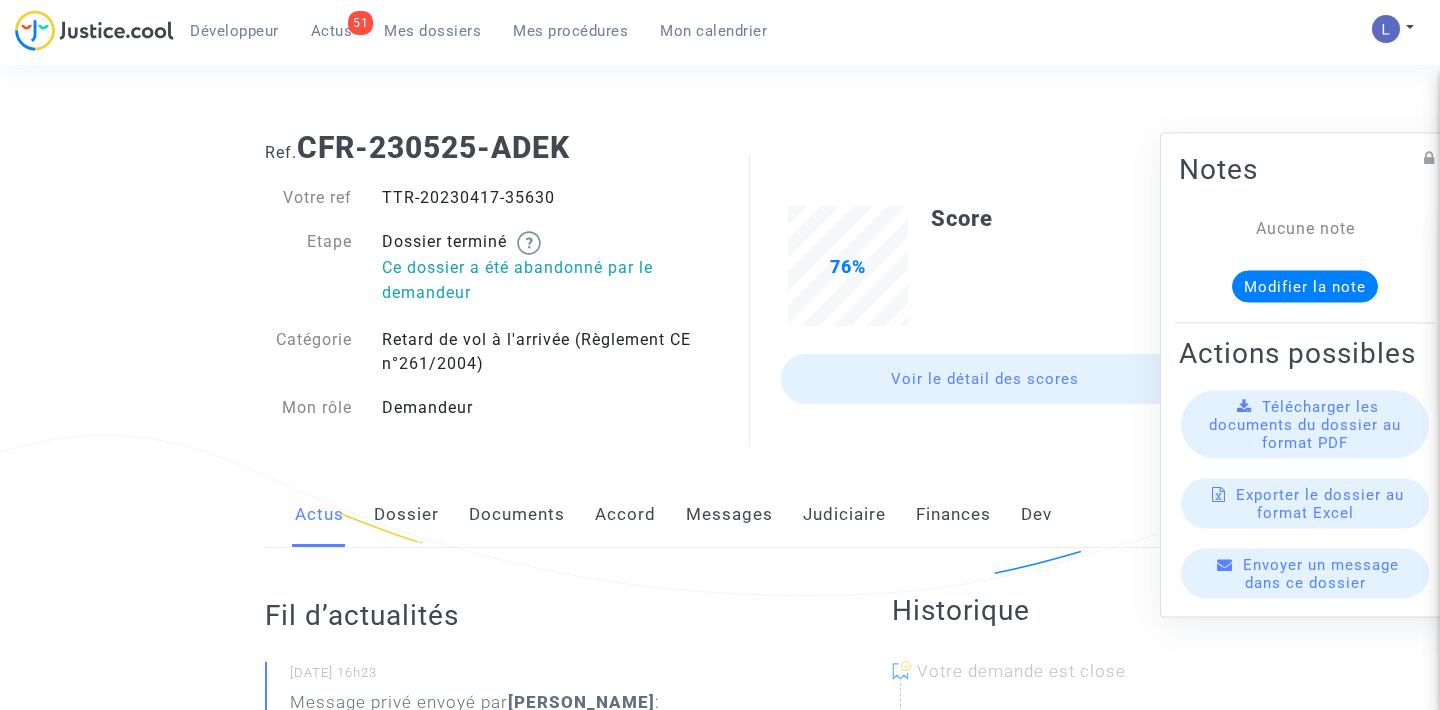 scroll, scrollTop: 0, scrollLeft: 0, axis: both 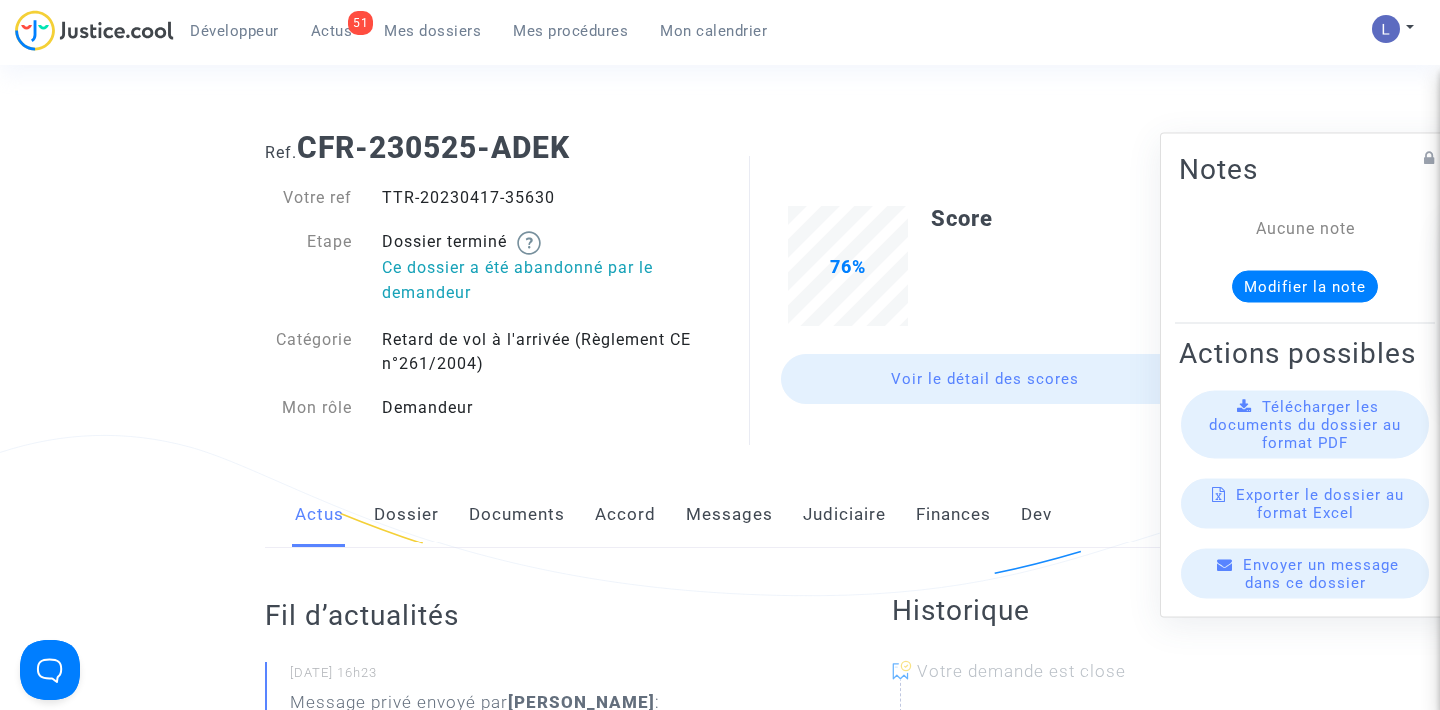 click on "Messages" 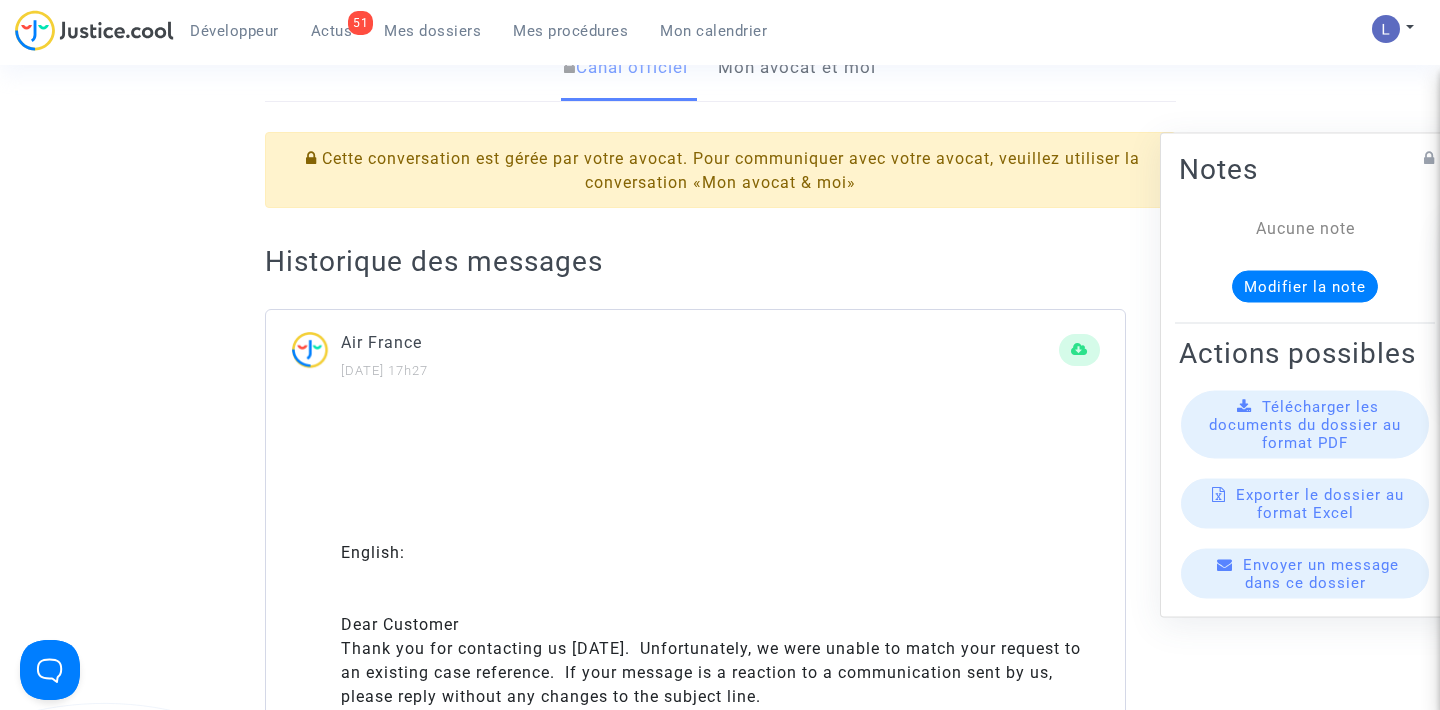 scroll, scrollTop: 534, scrollLeft: 0, axis: vertical 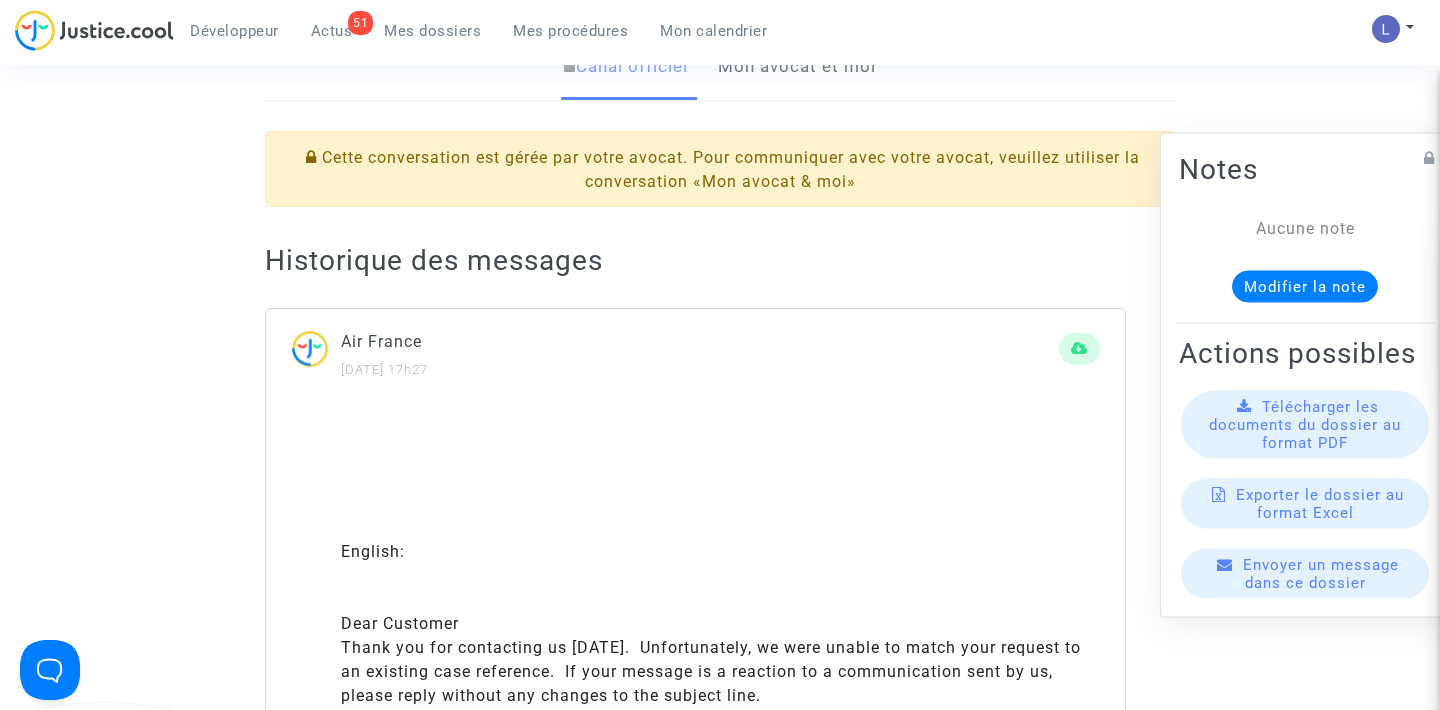 click on "Mon avocat et moi" 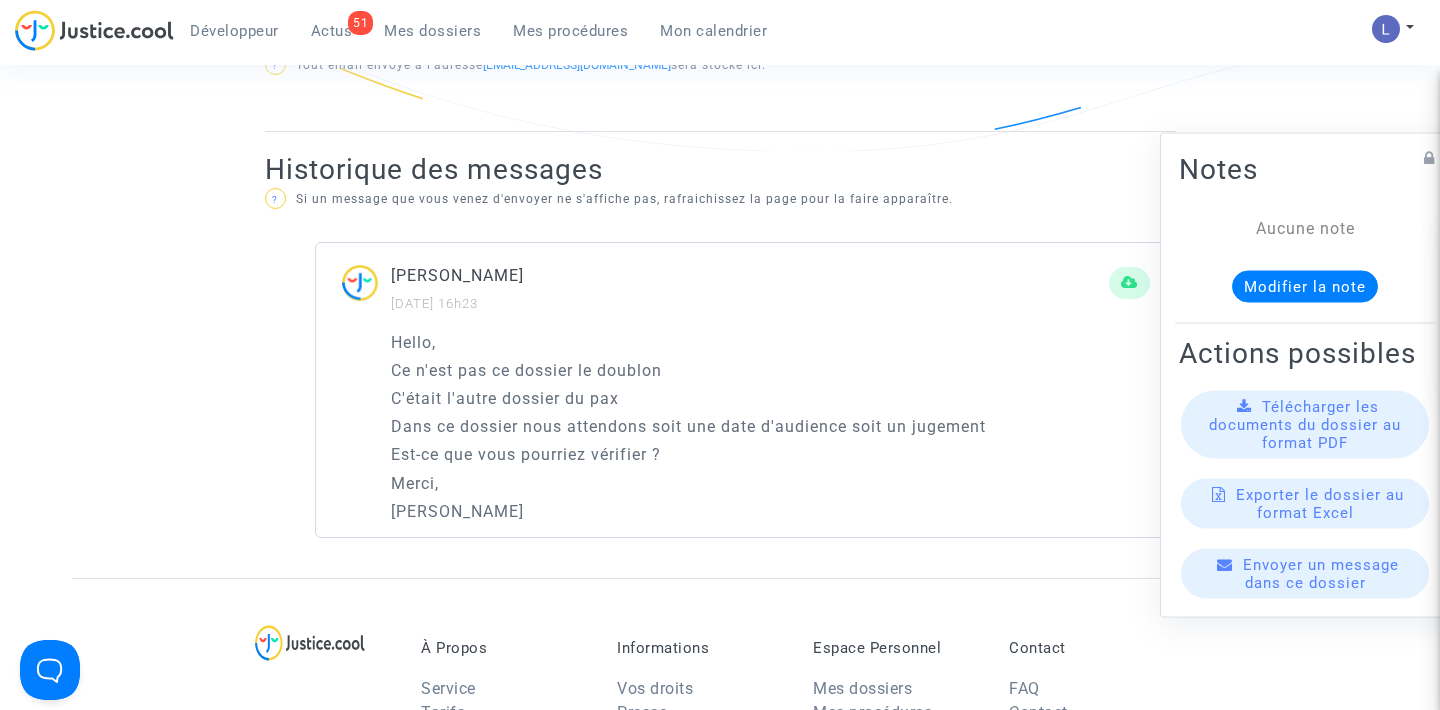 scroll, scrollTop: 1241, scrollLeft: 0, axis: vertical 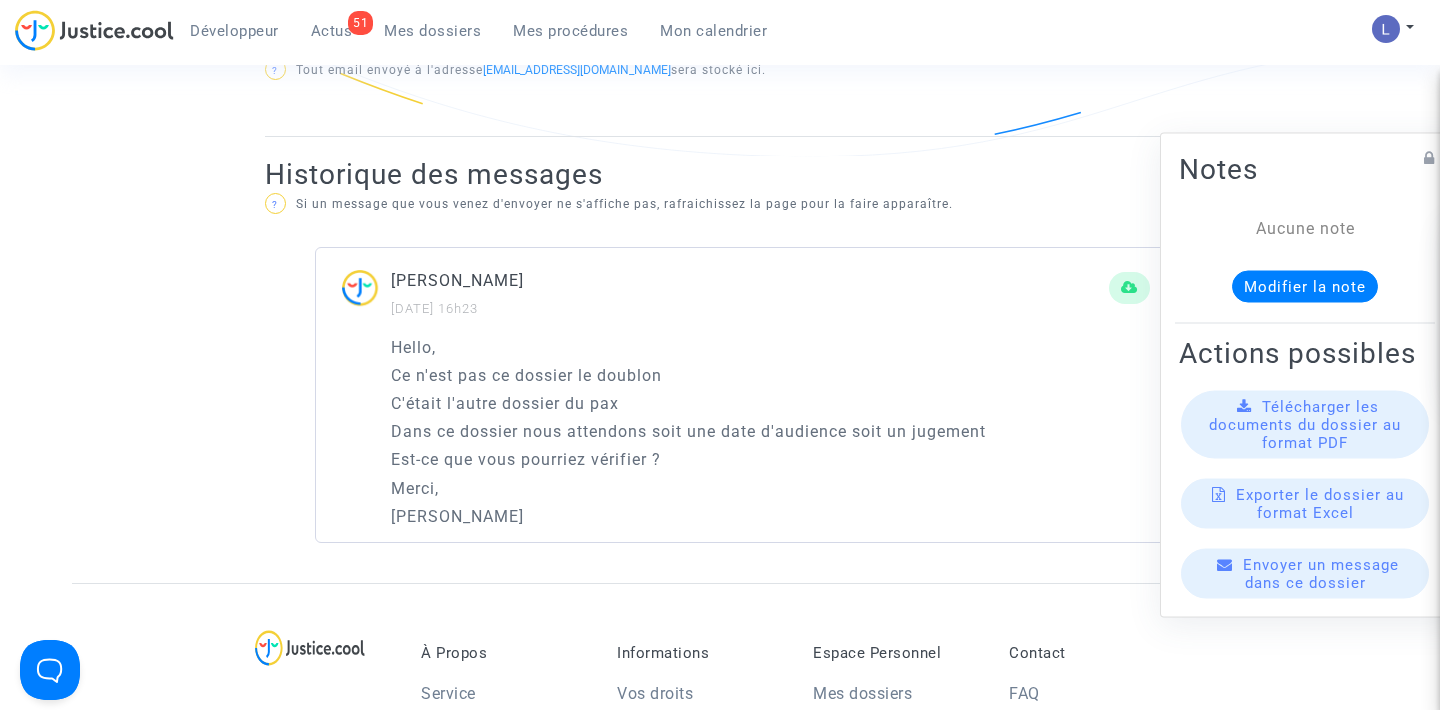 click on "Actus" at bounding box center (332, 31) 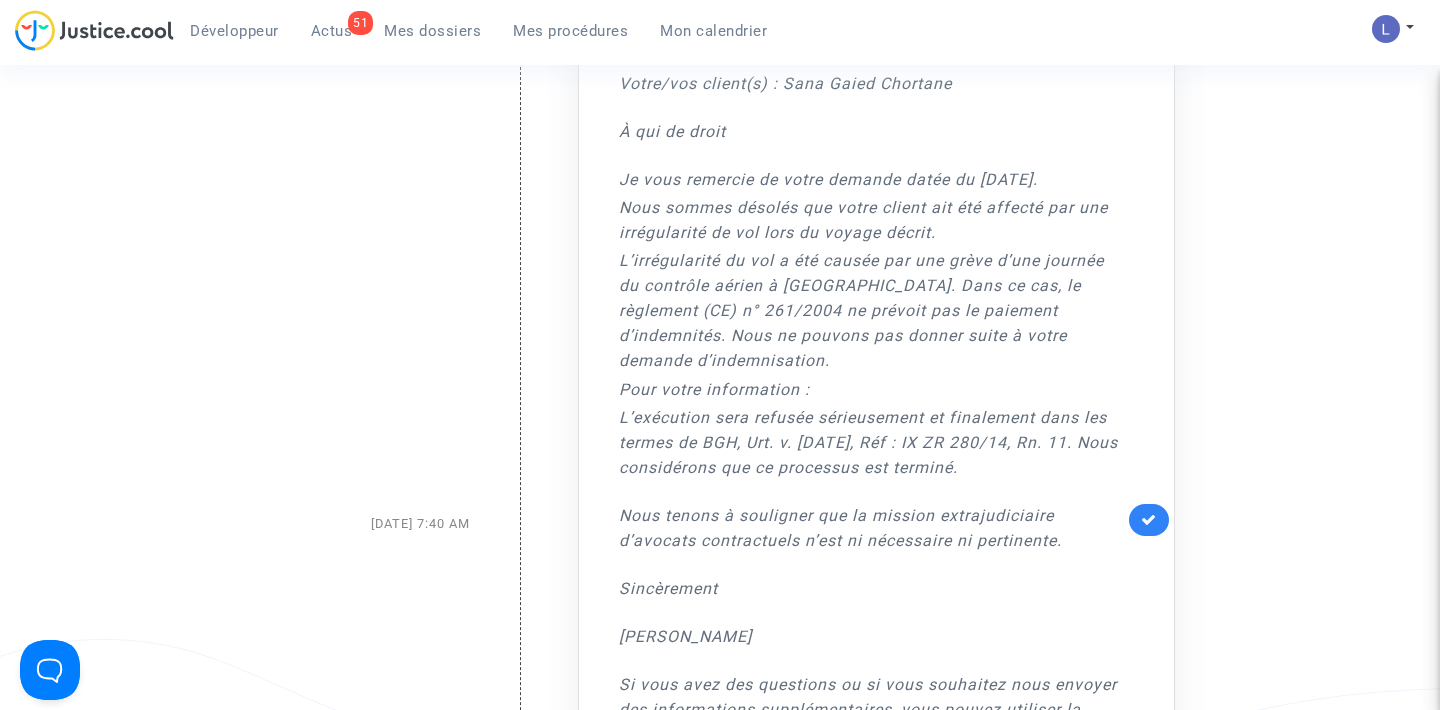 scroll, scrollTop: 1261, scrollLeft: 0, axis: vertical 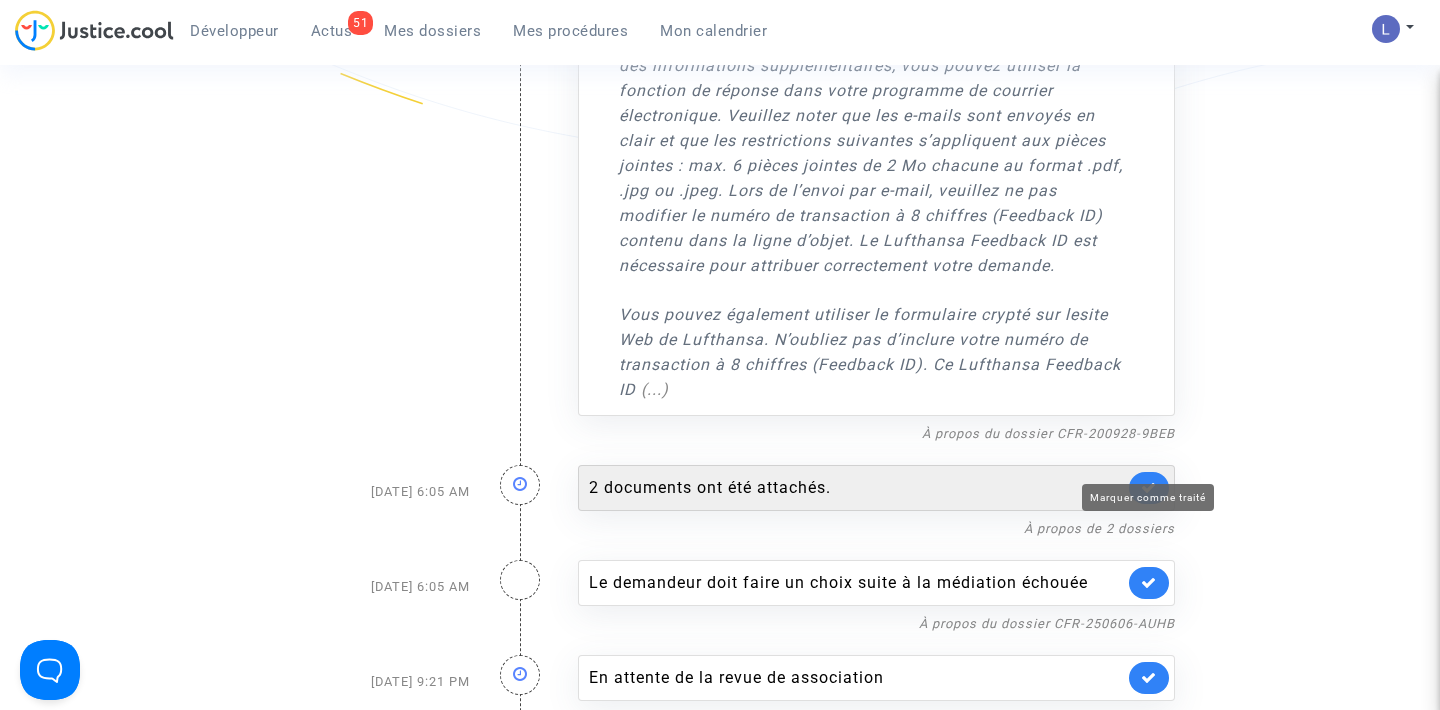 click 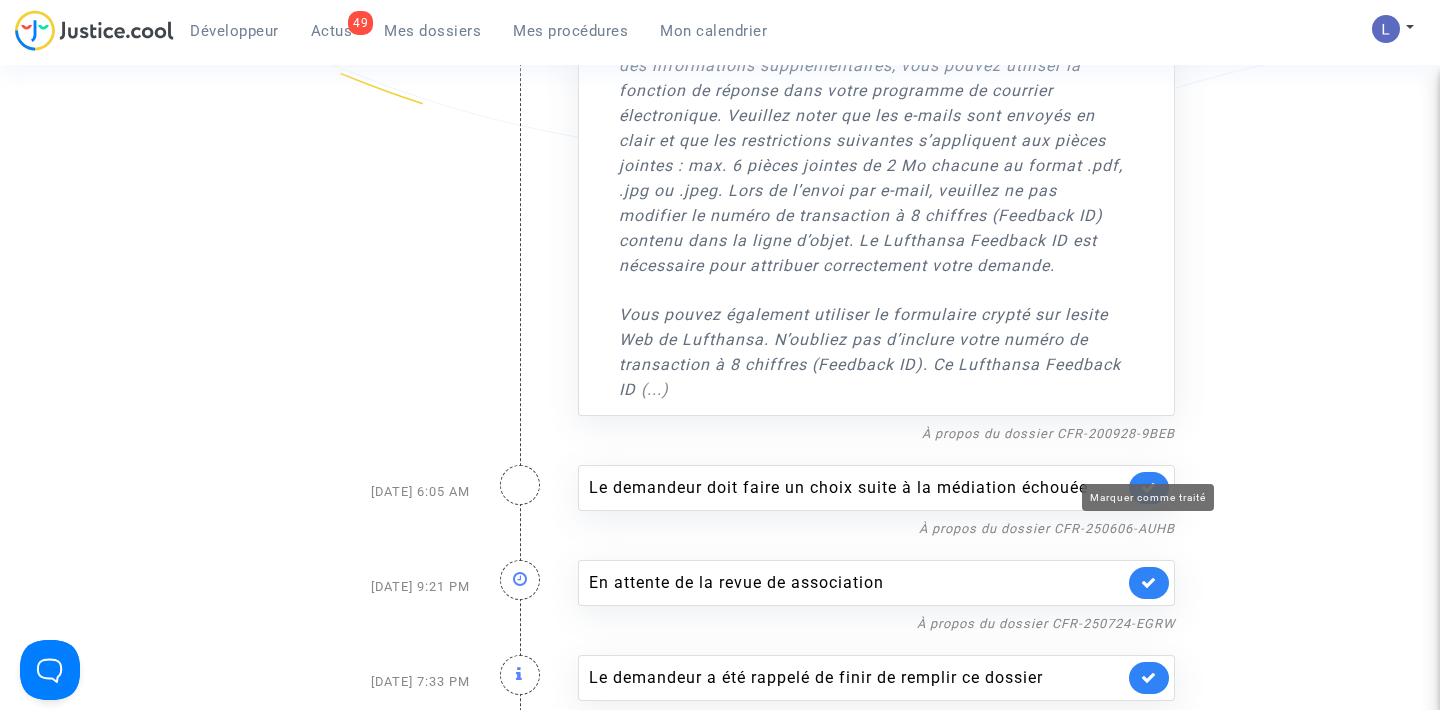 click 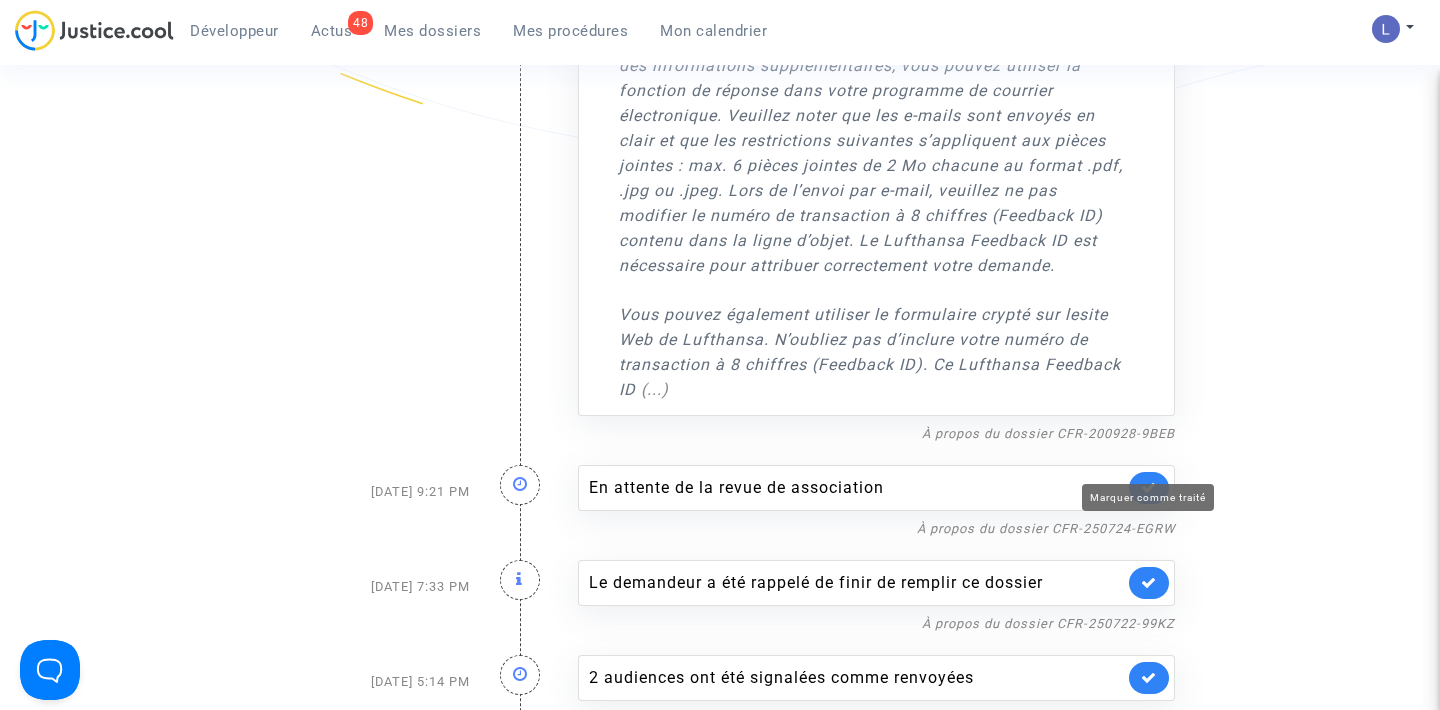 click 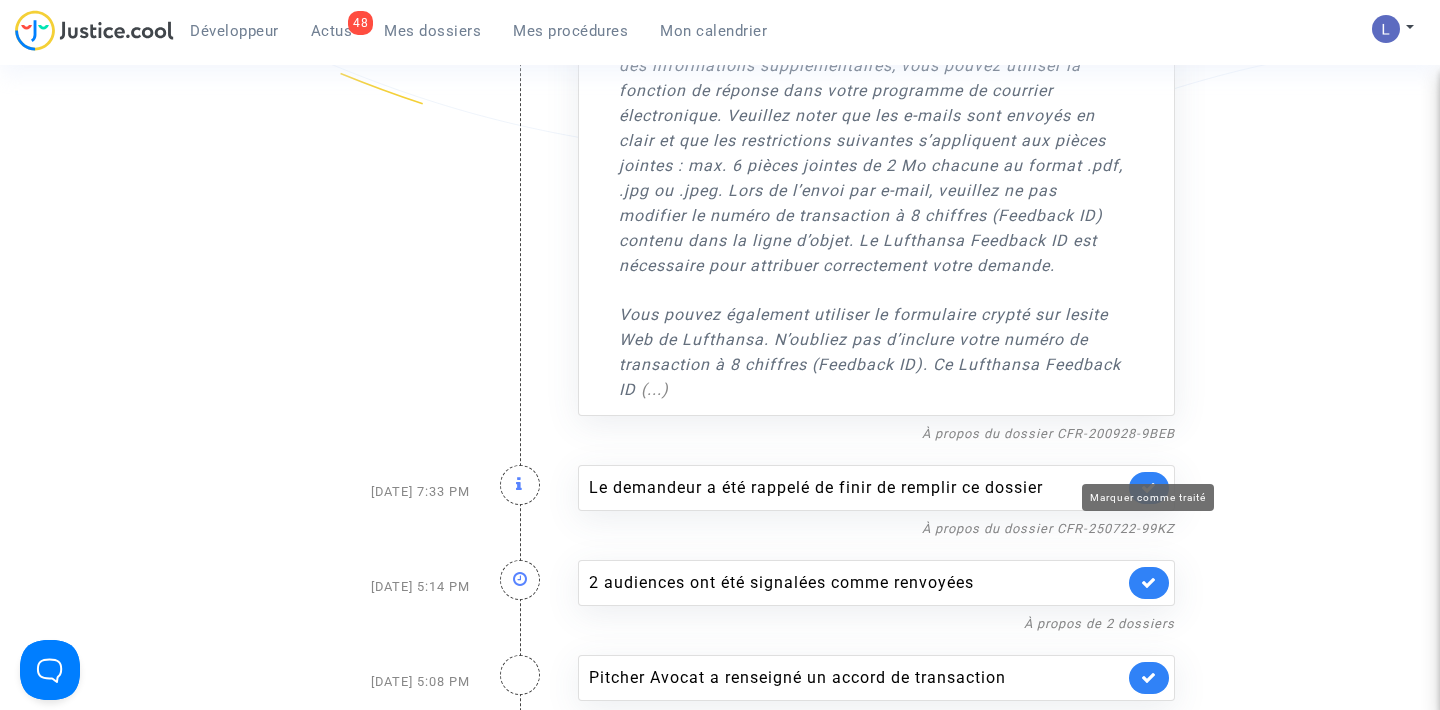 click 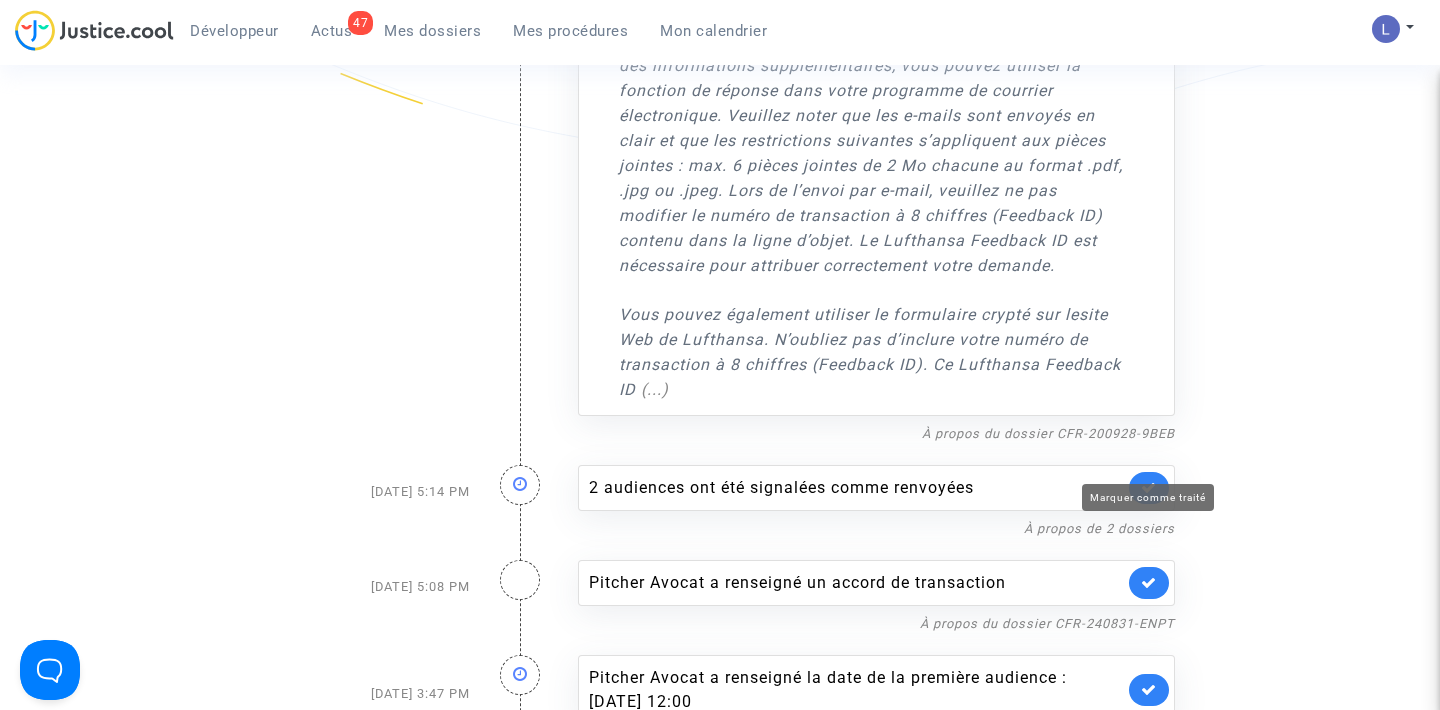 click 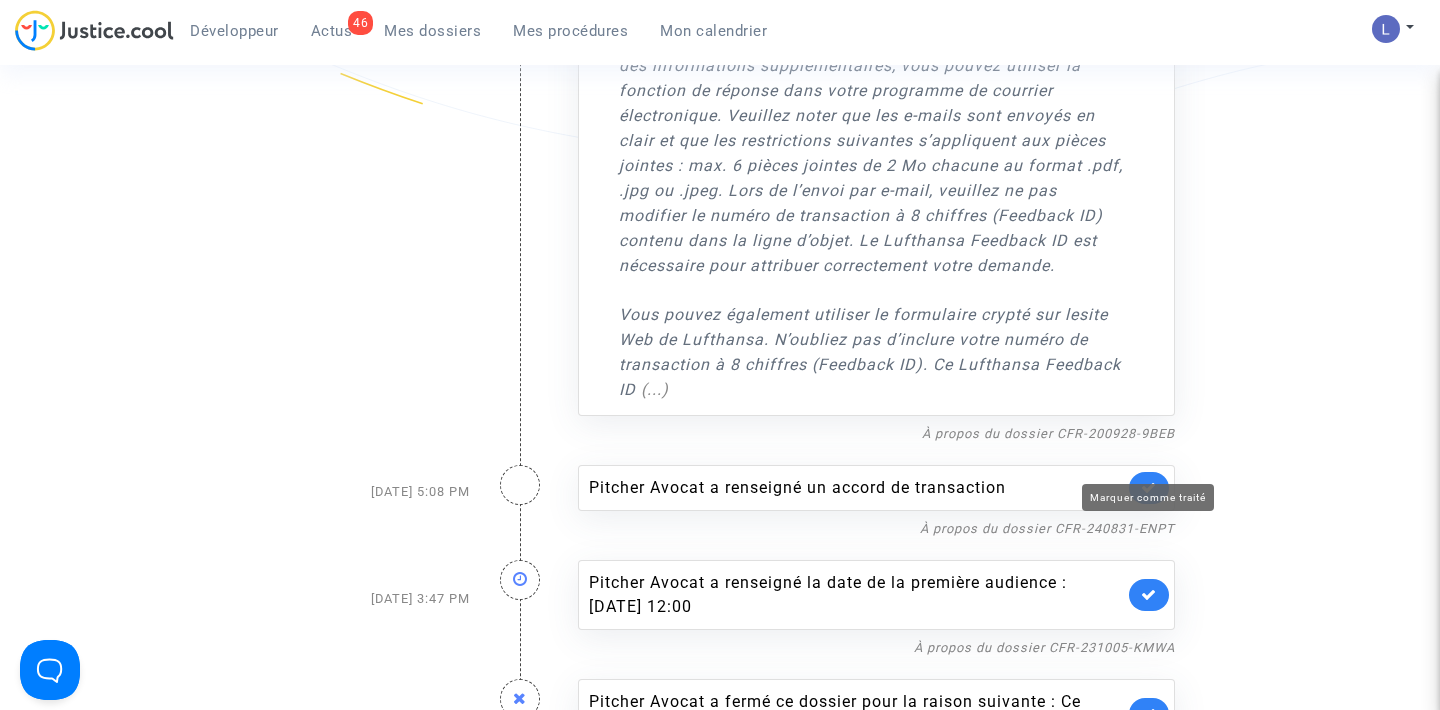 click 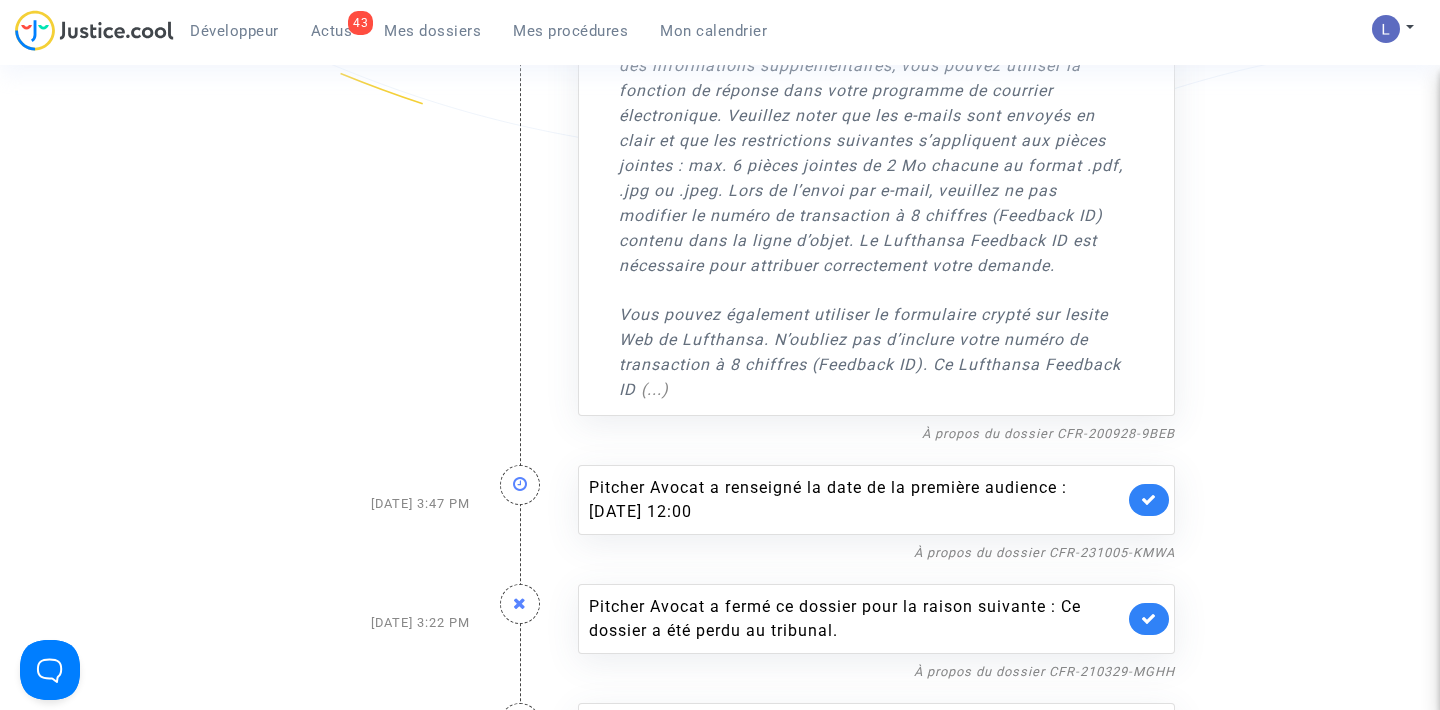 click 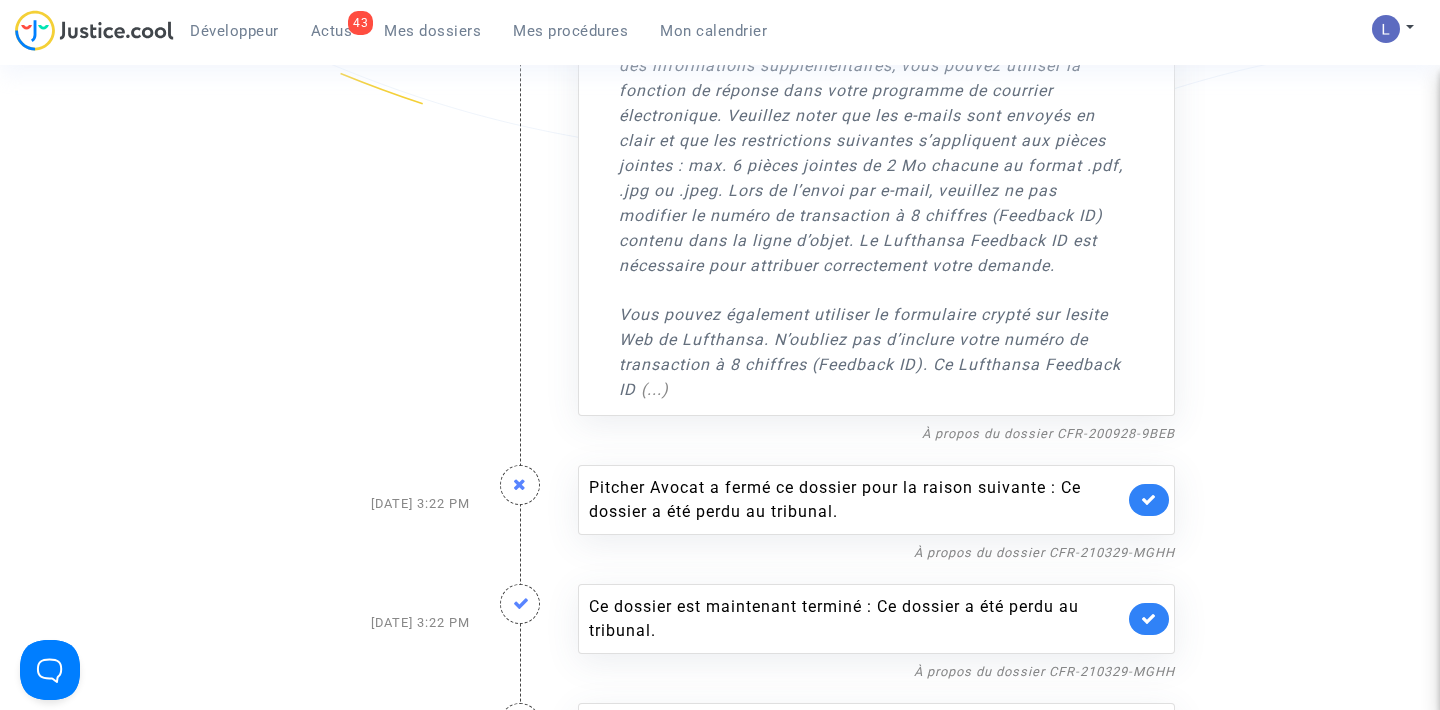 click 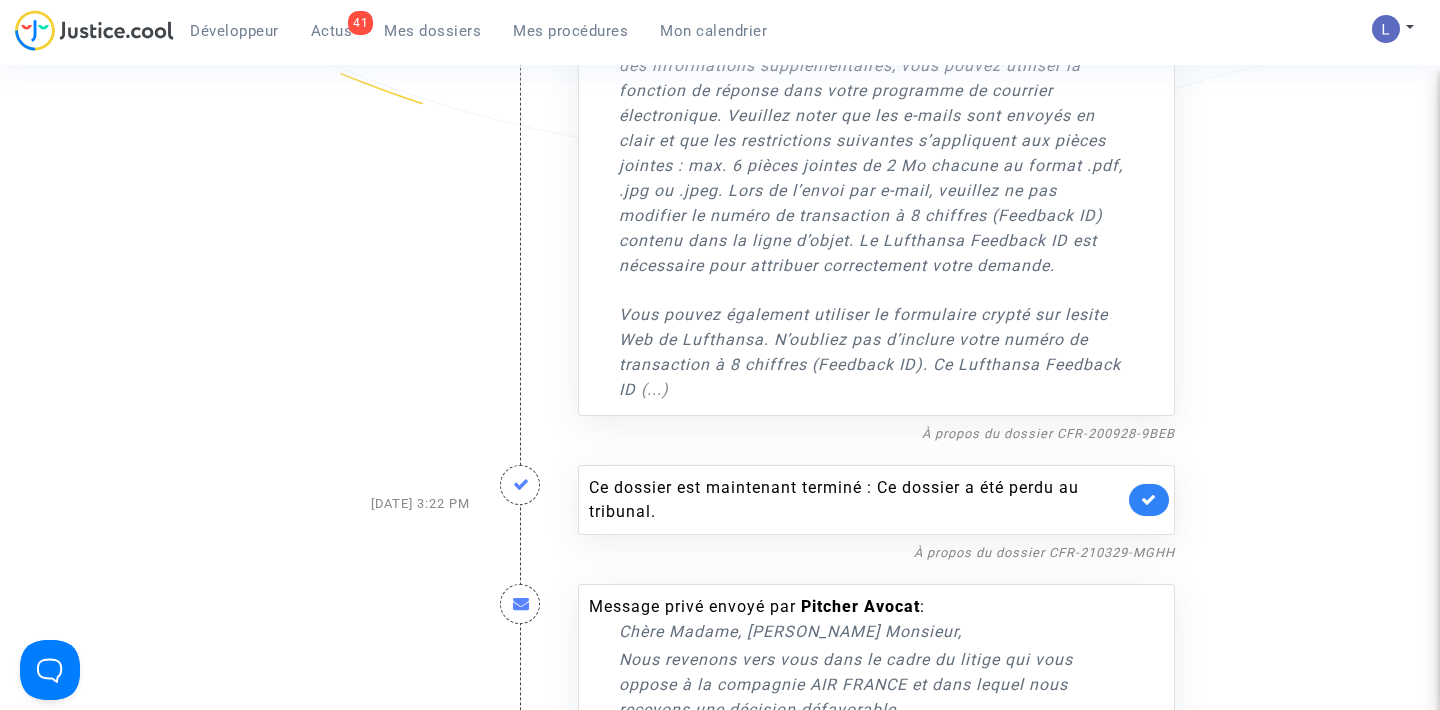 click 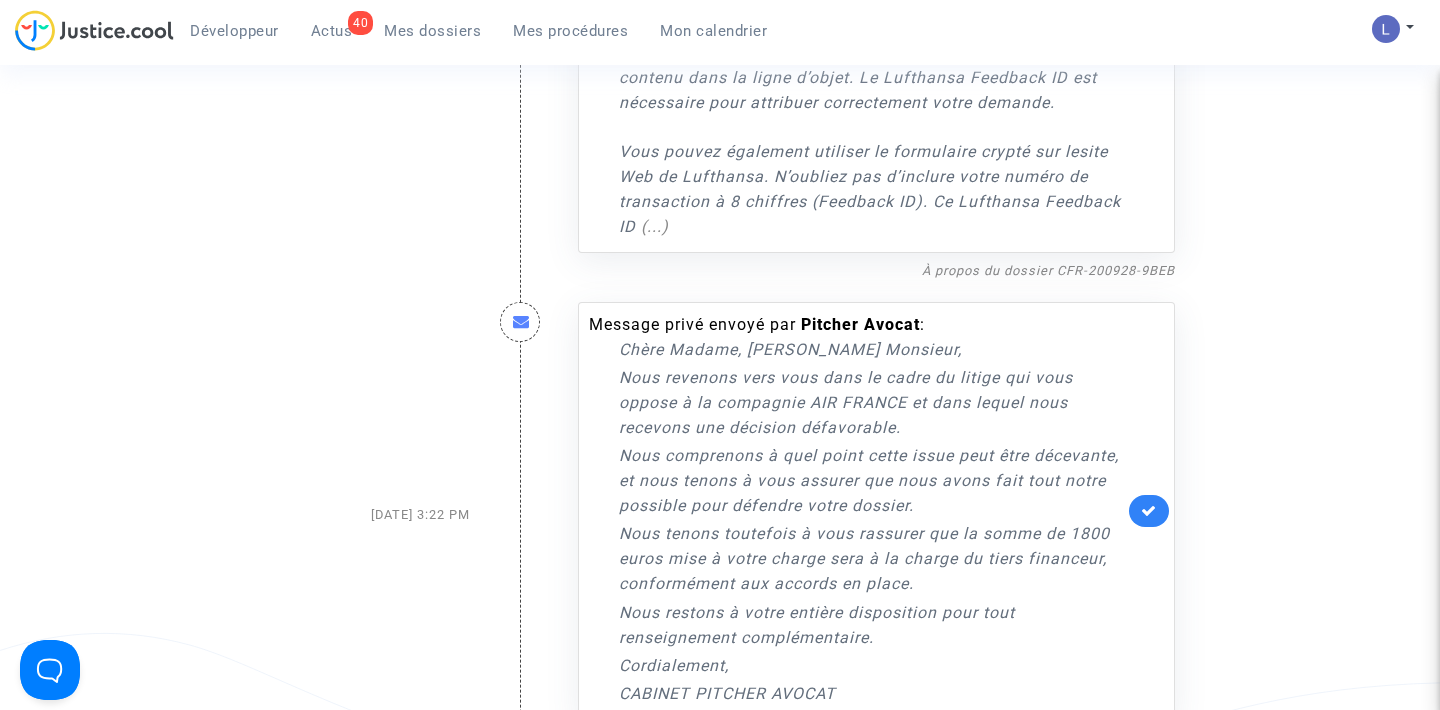 scroll, scrollTop: 1427, scrollLeft: 0, axis: vertical 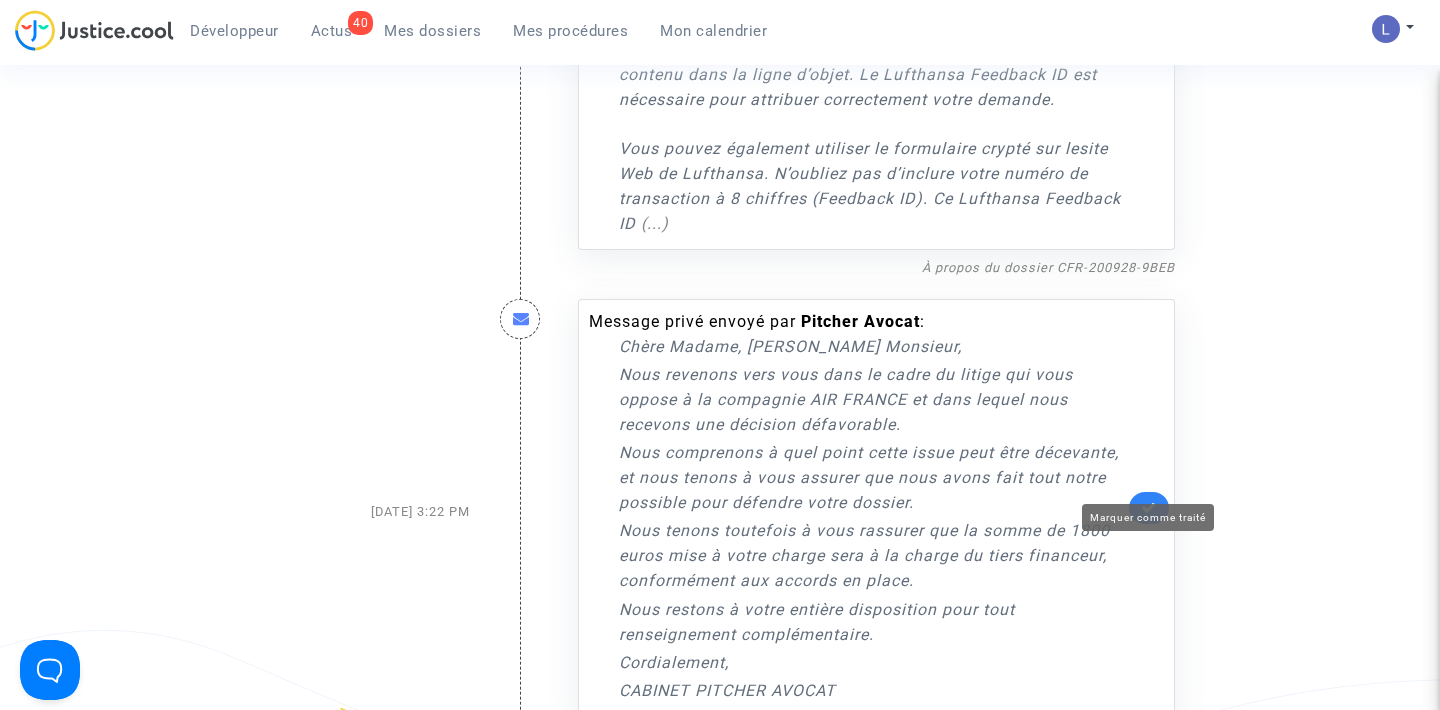 click 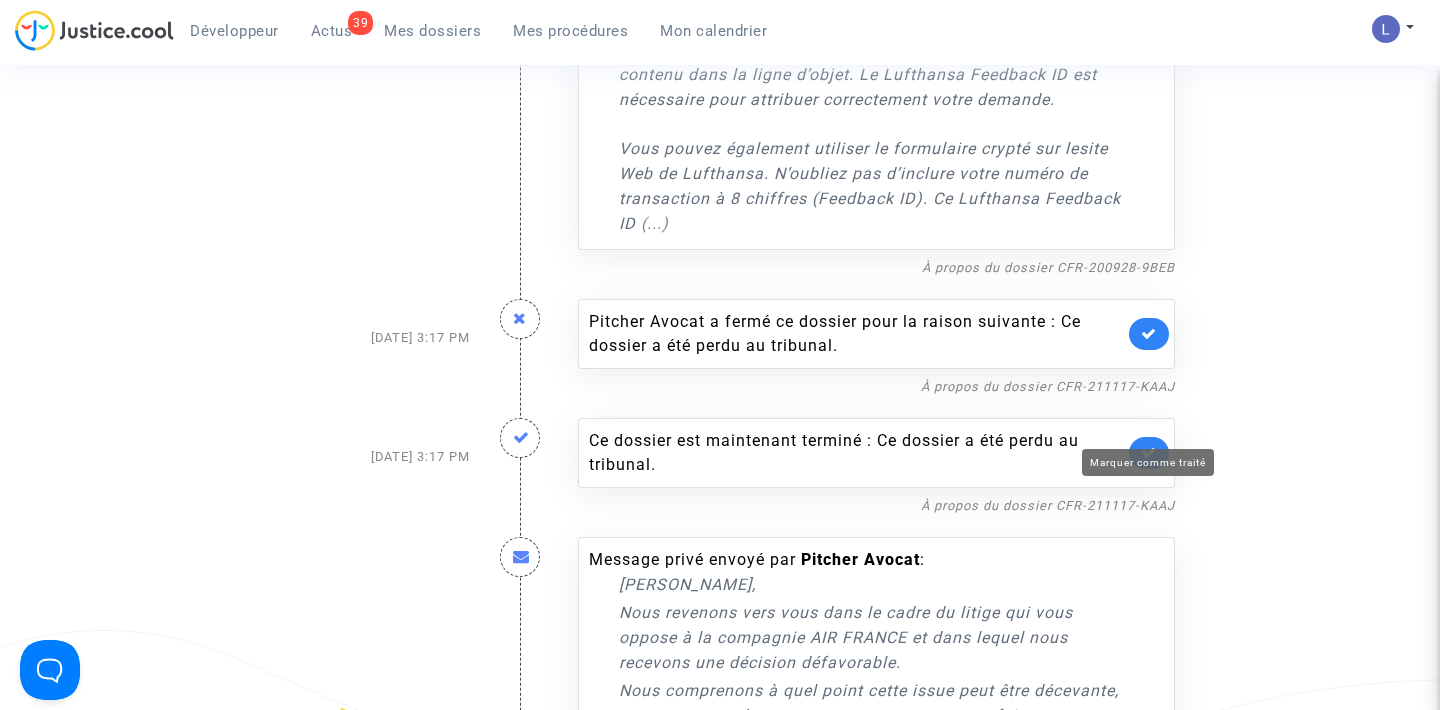 click 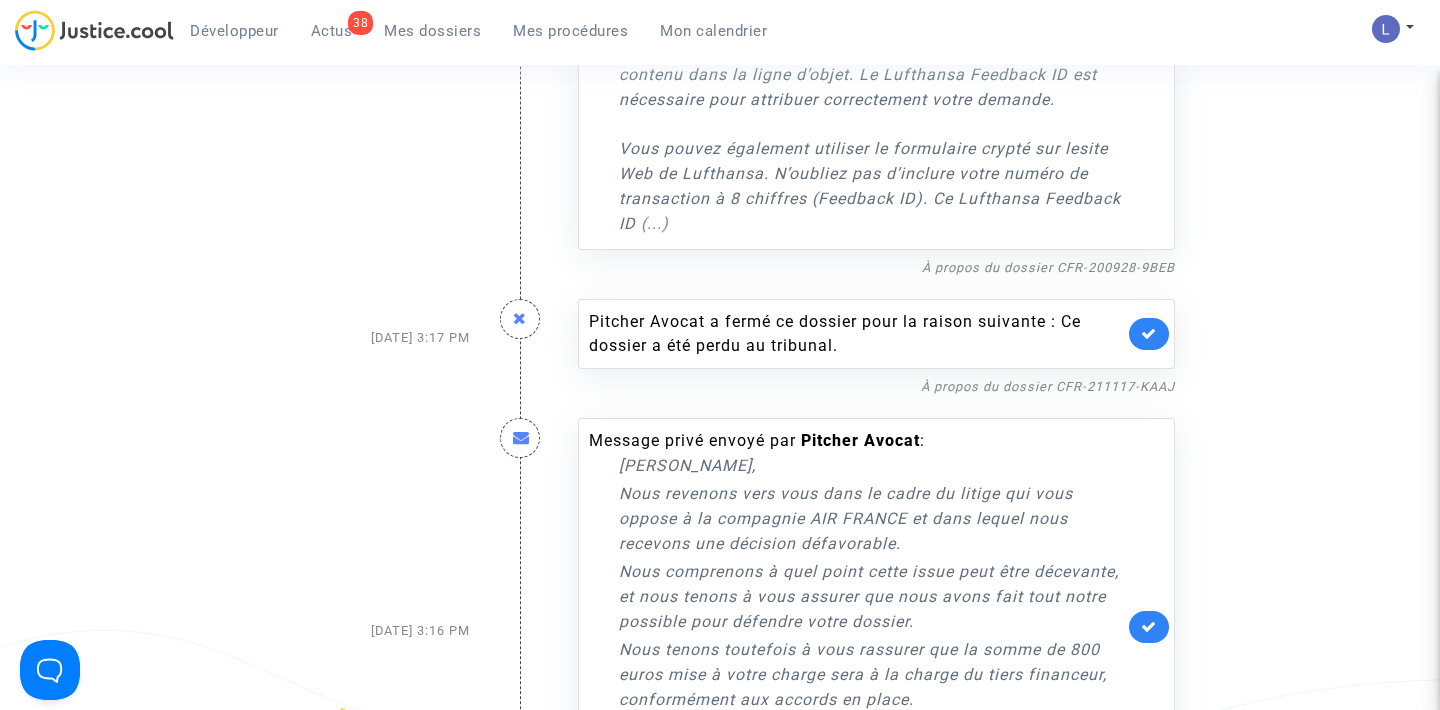 click 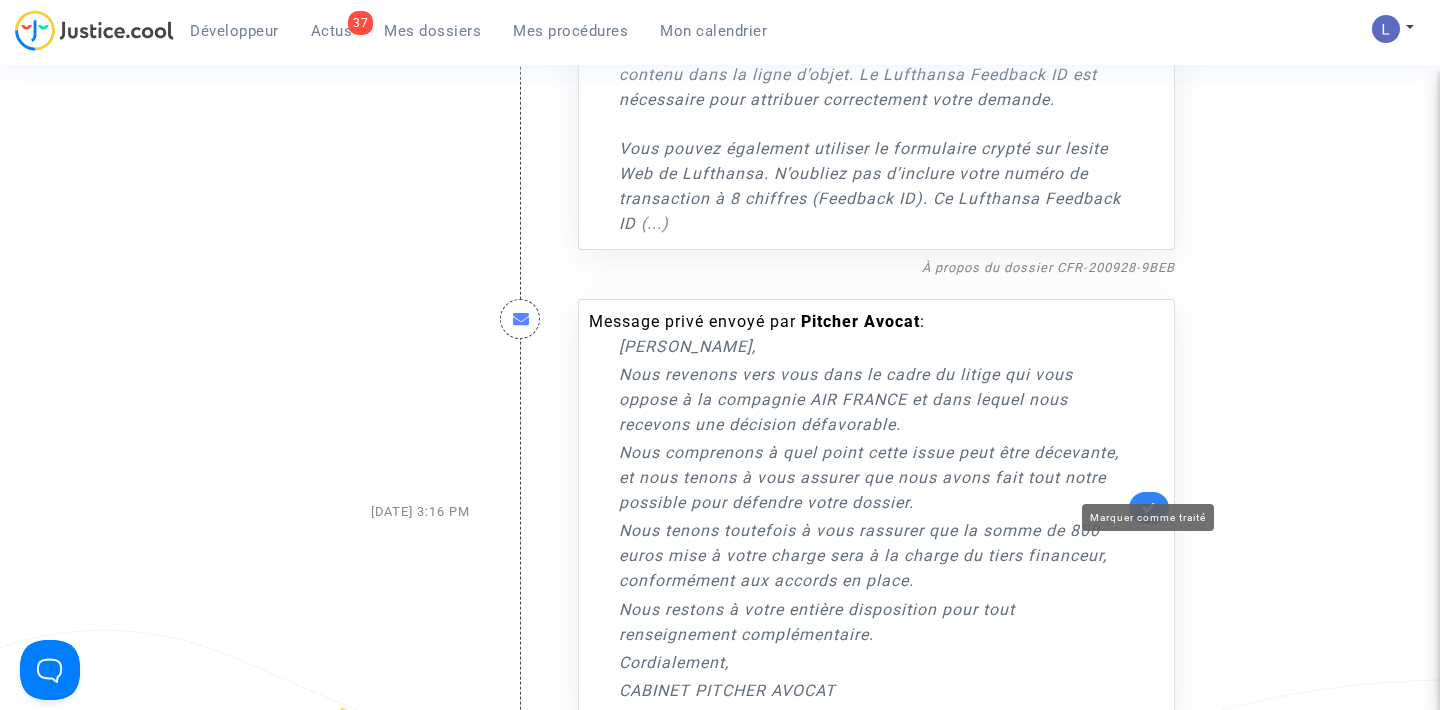 click 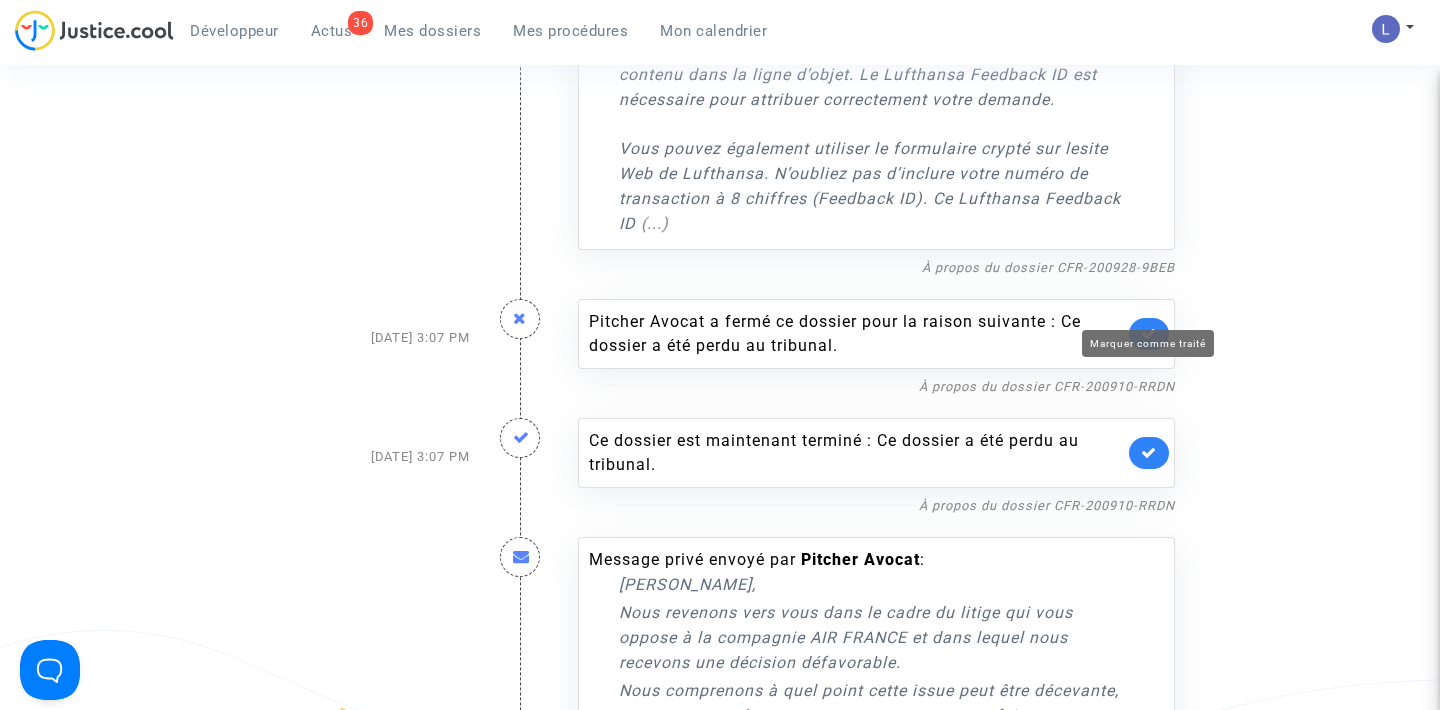 click 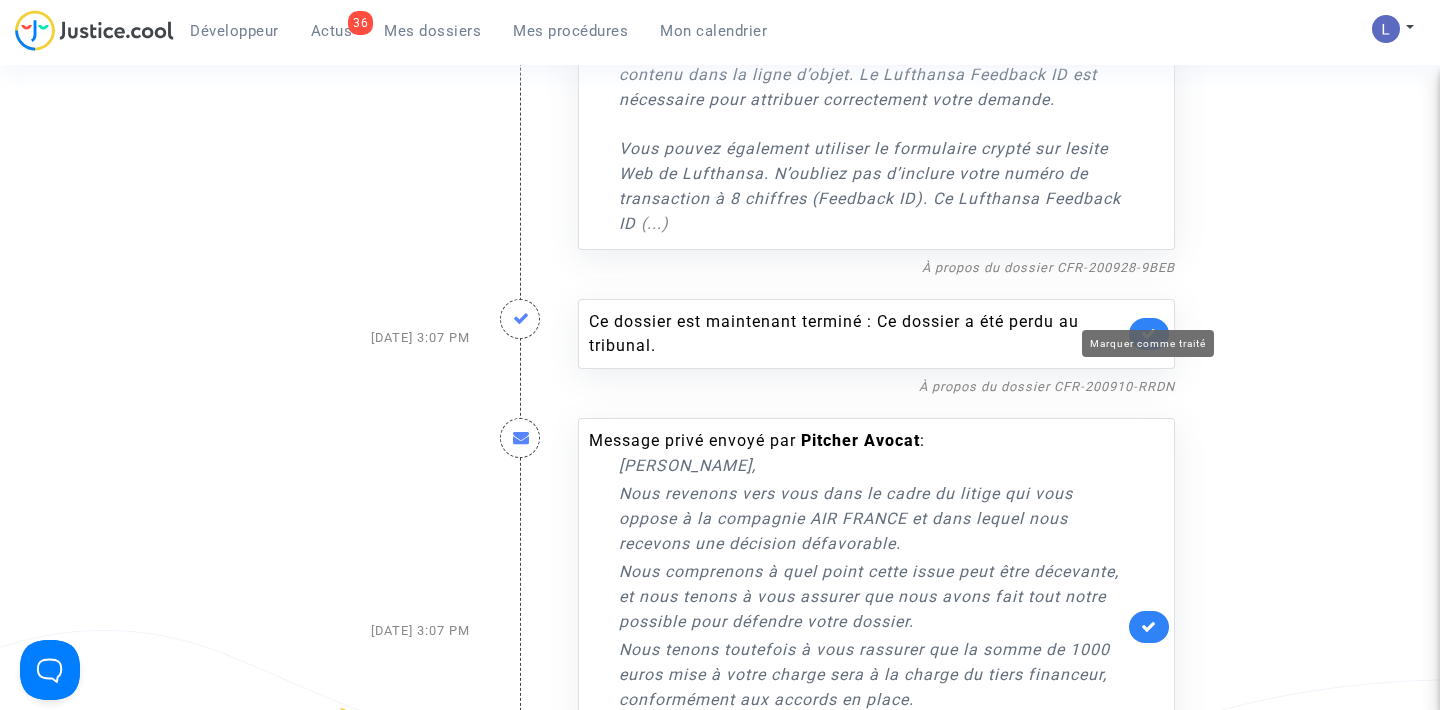 click 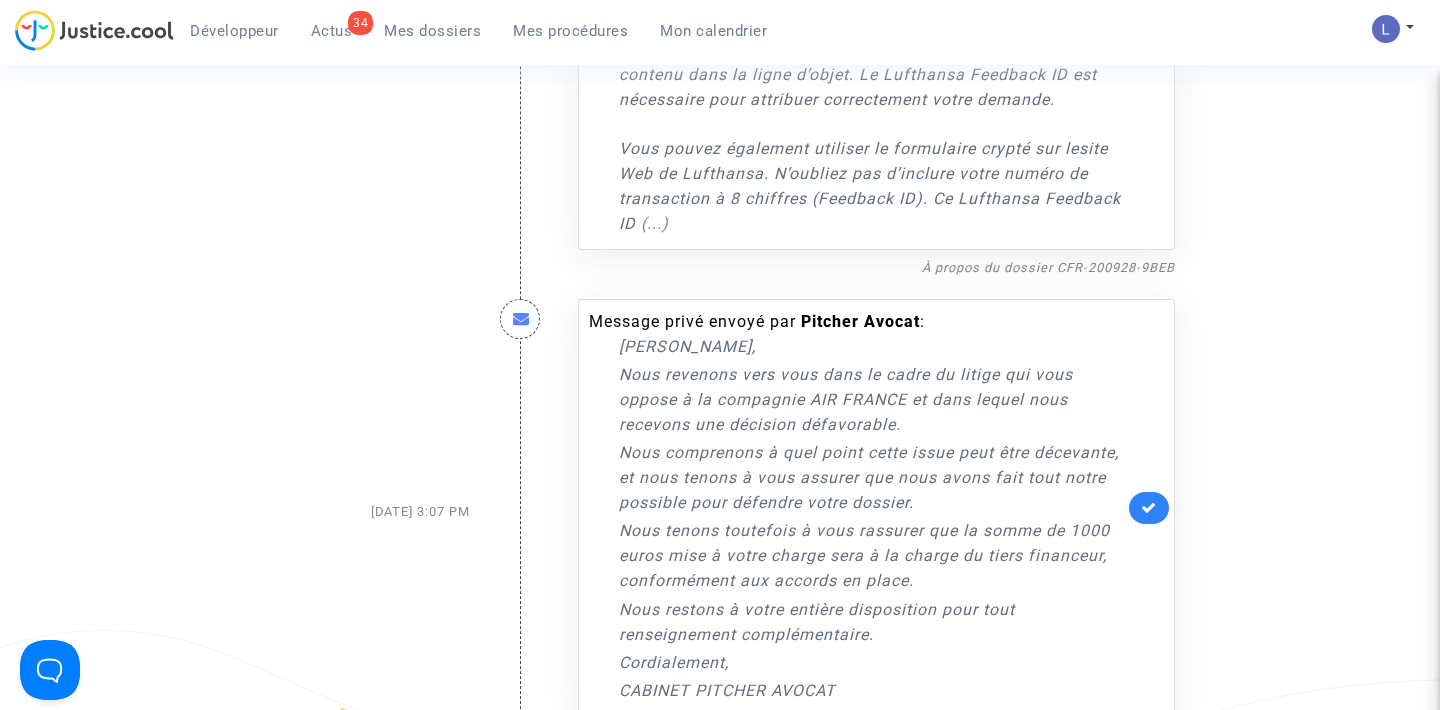 click 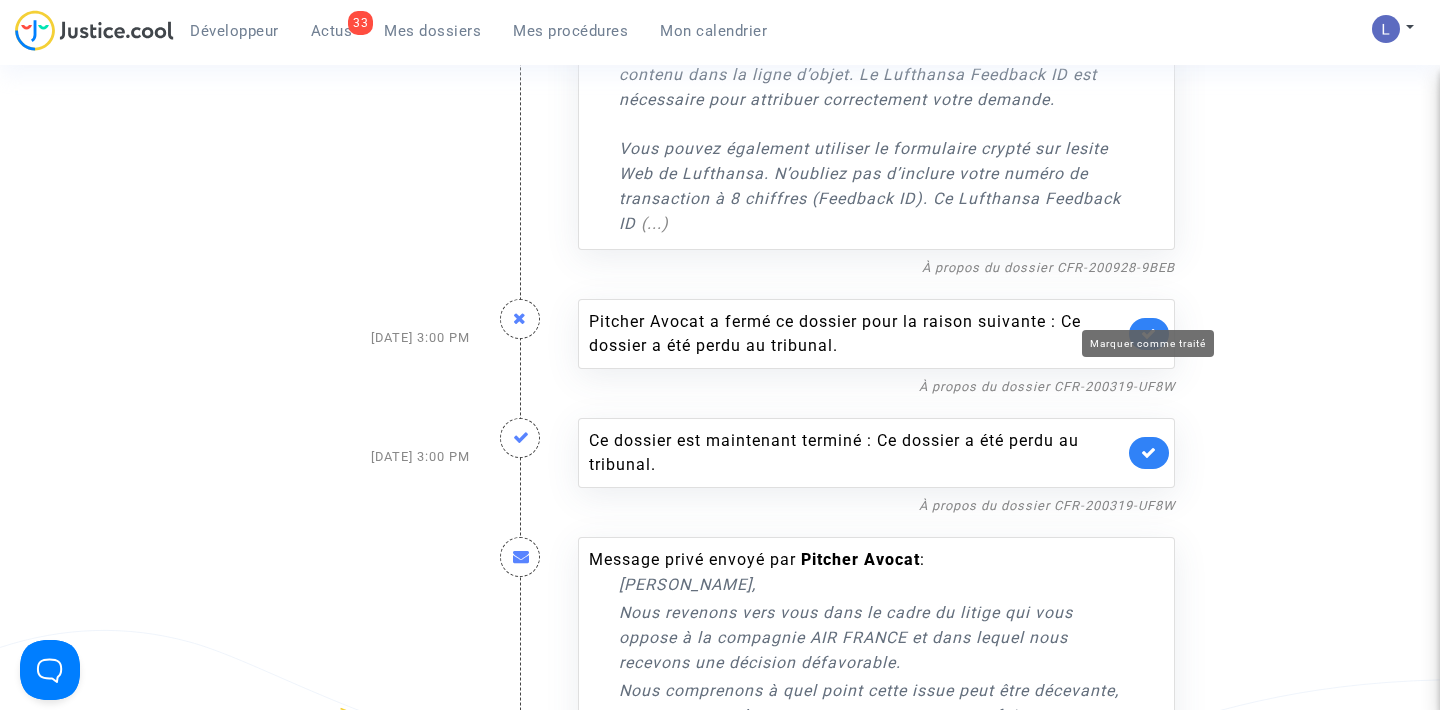click 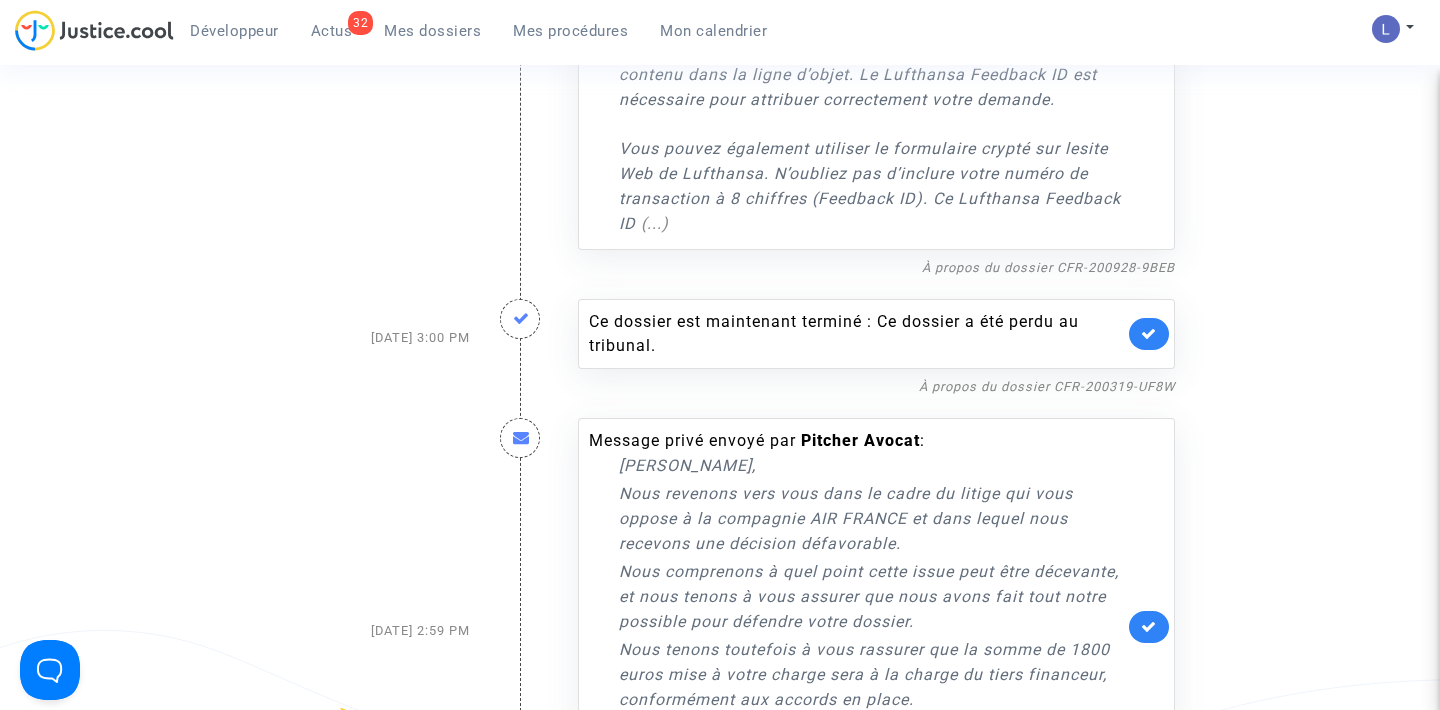 click 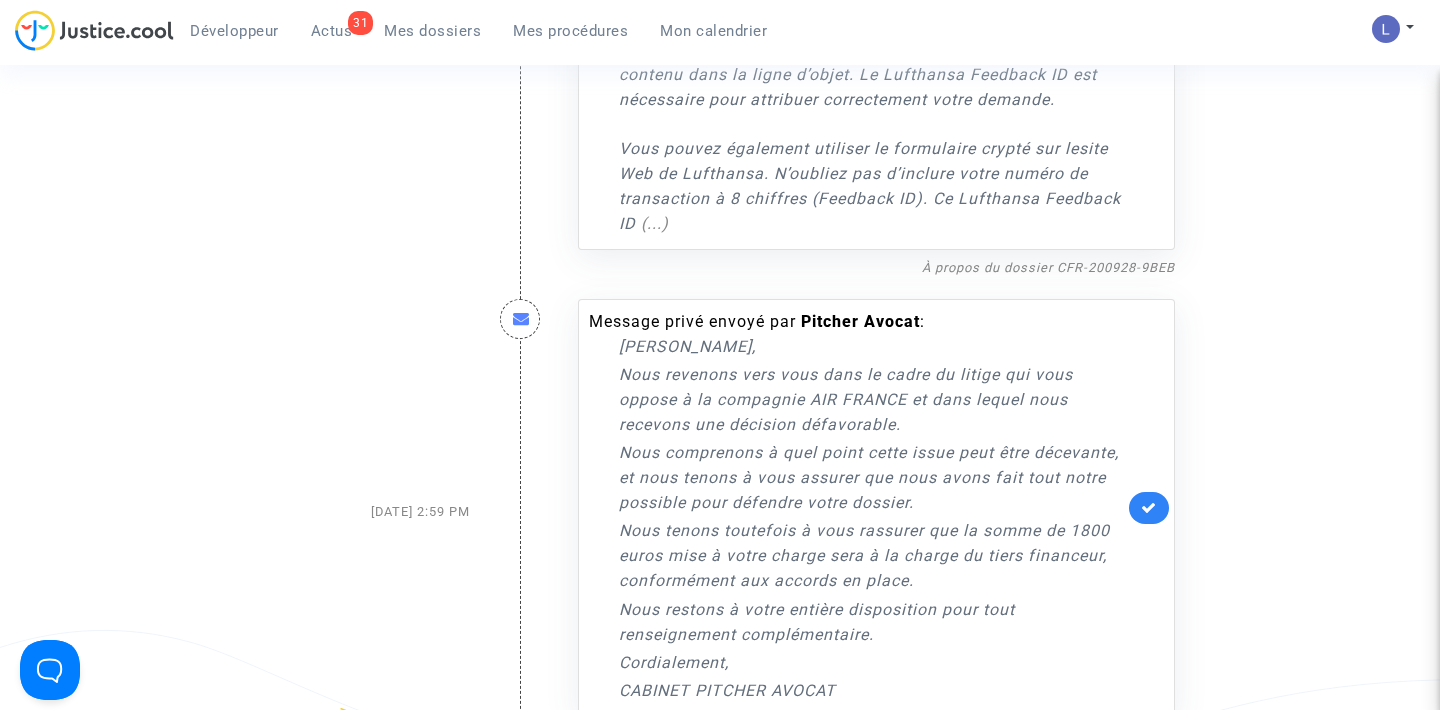 click 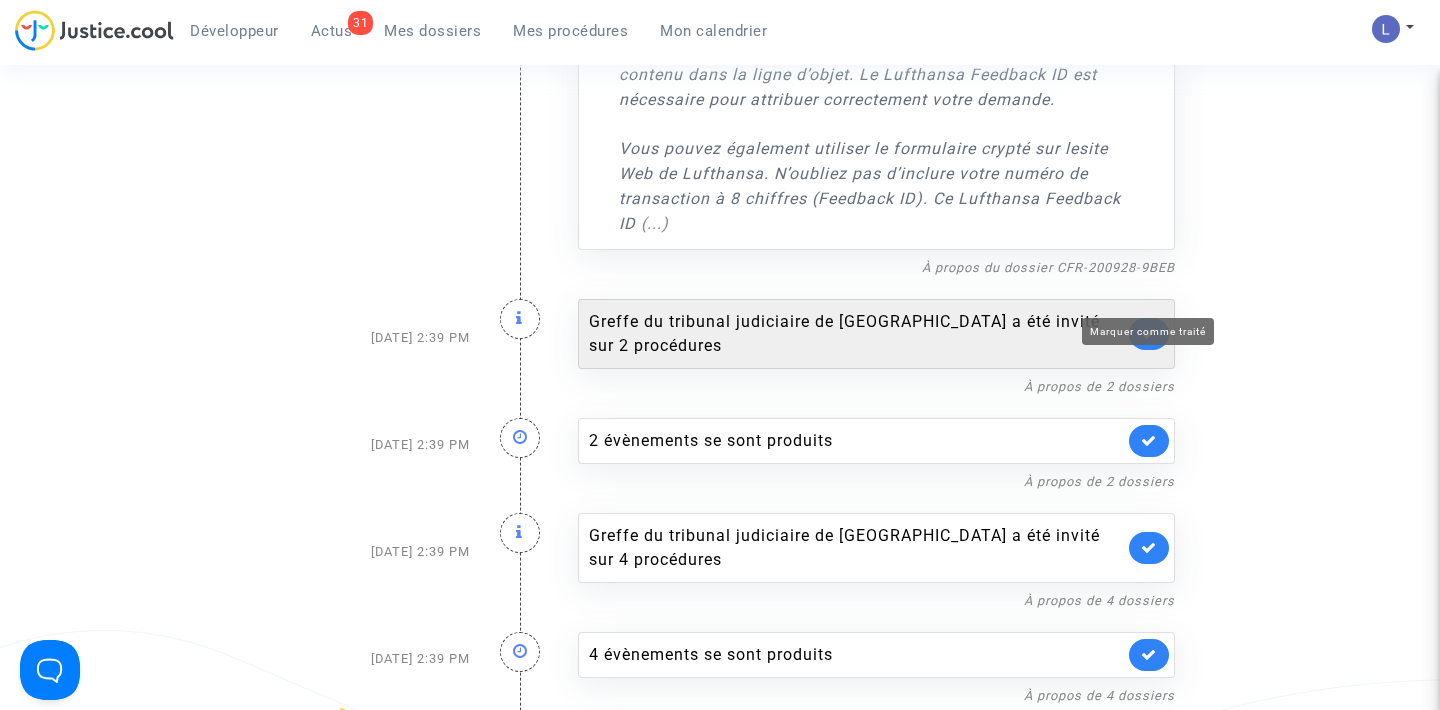 click 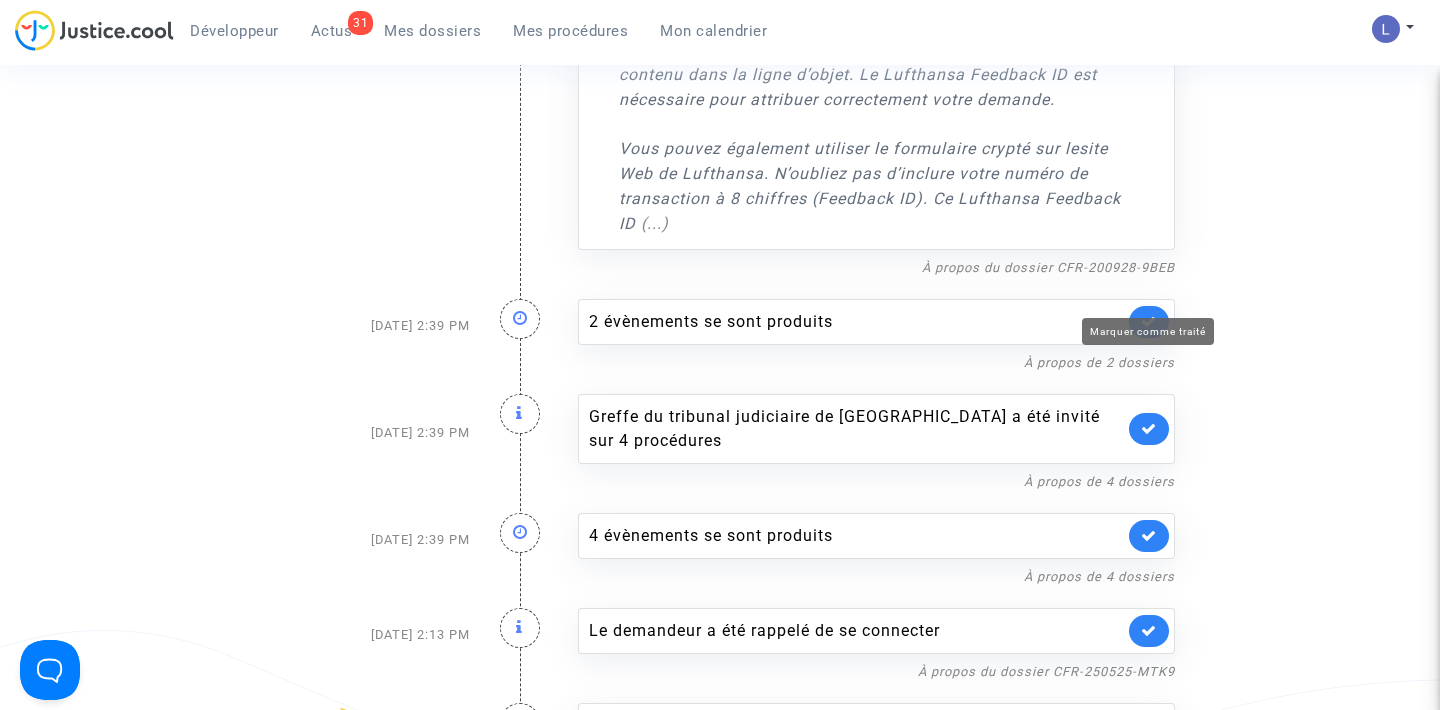click 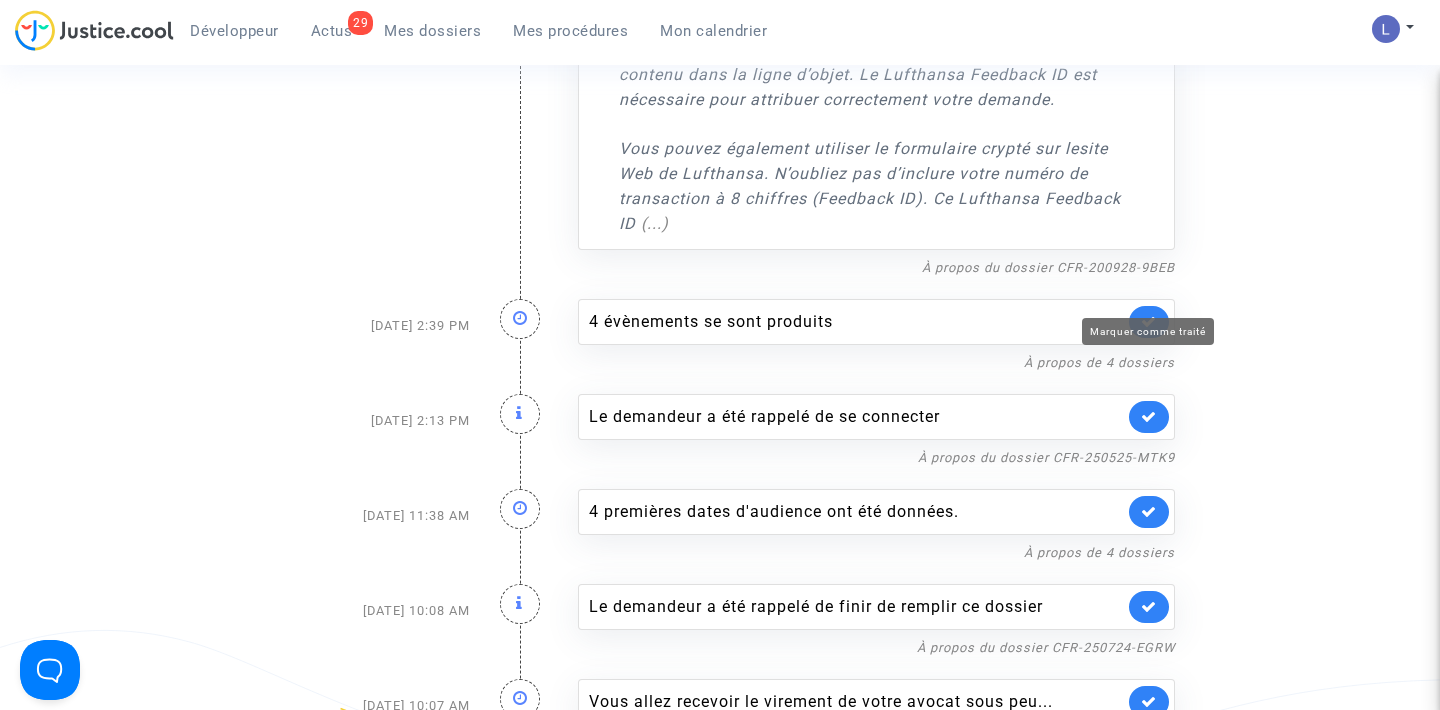 click 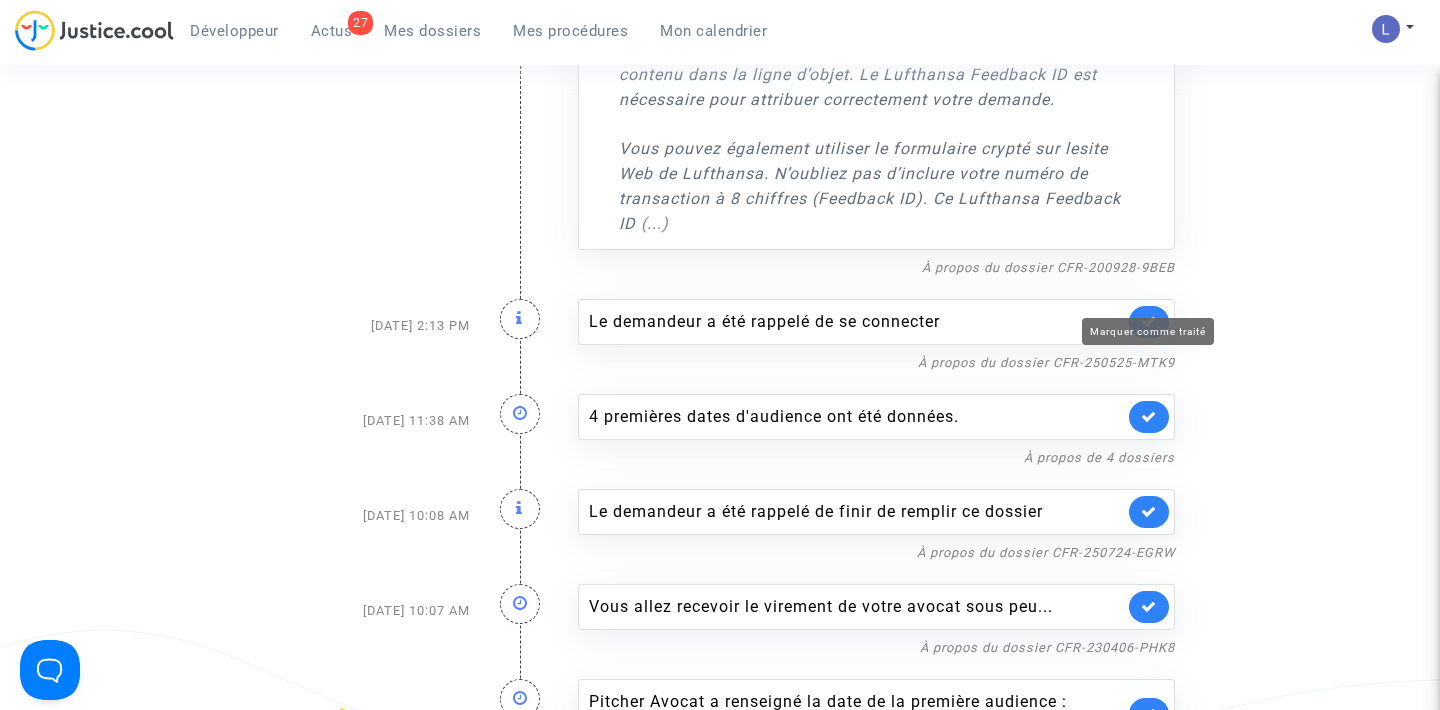click 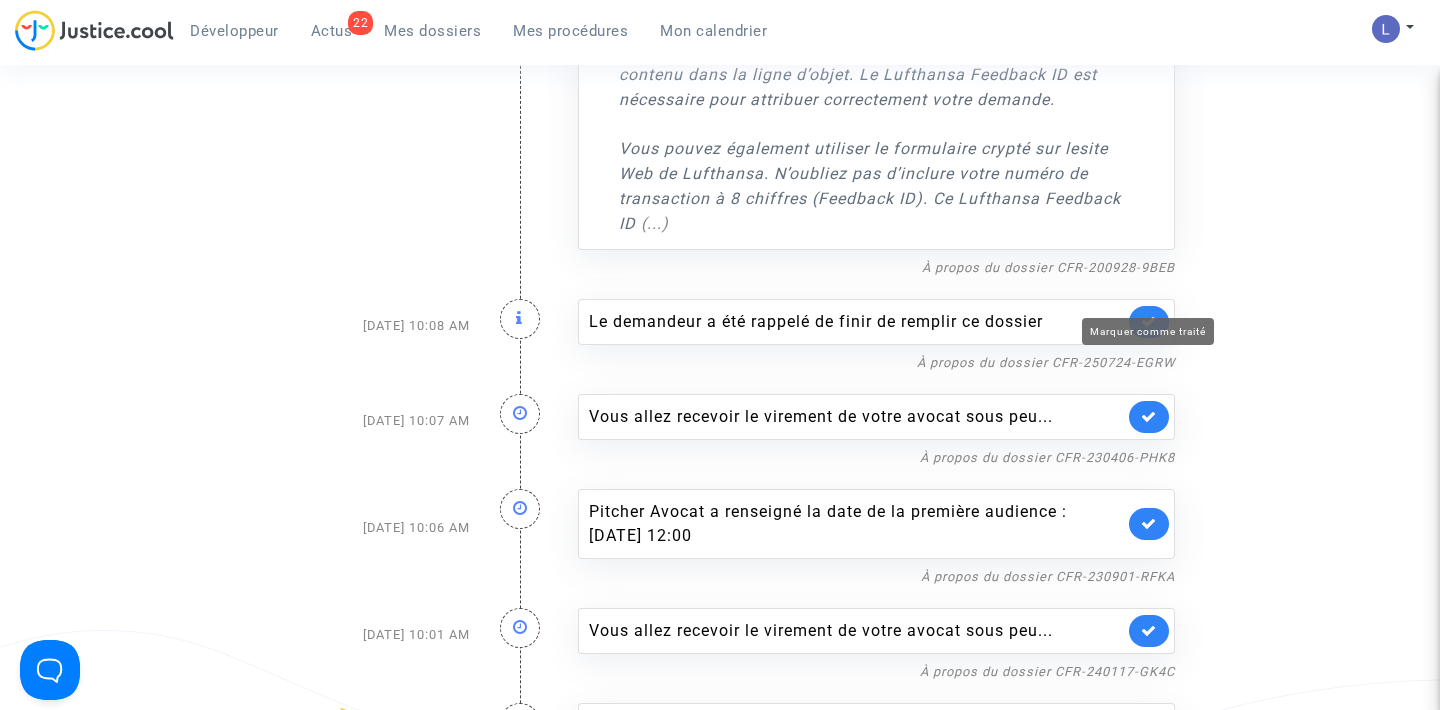 click 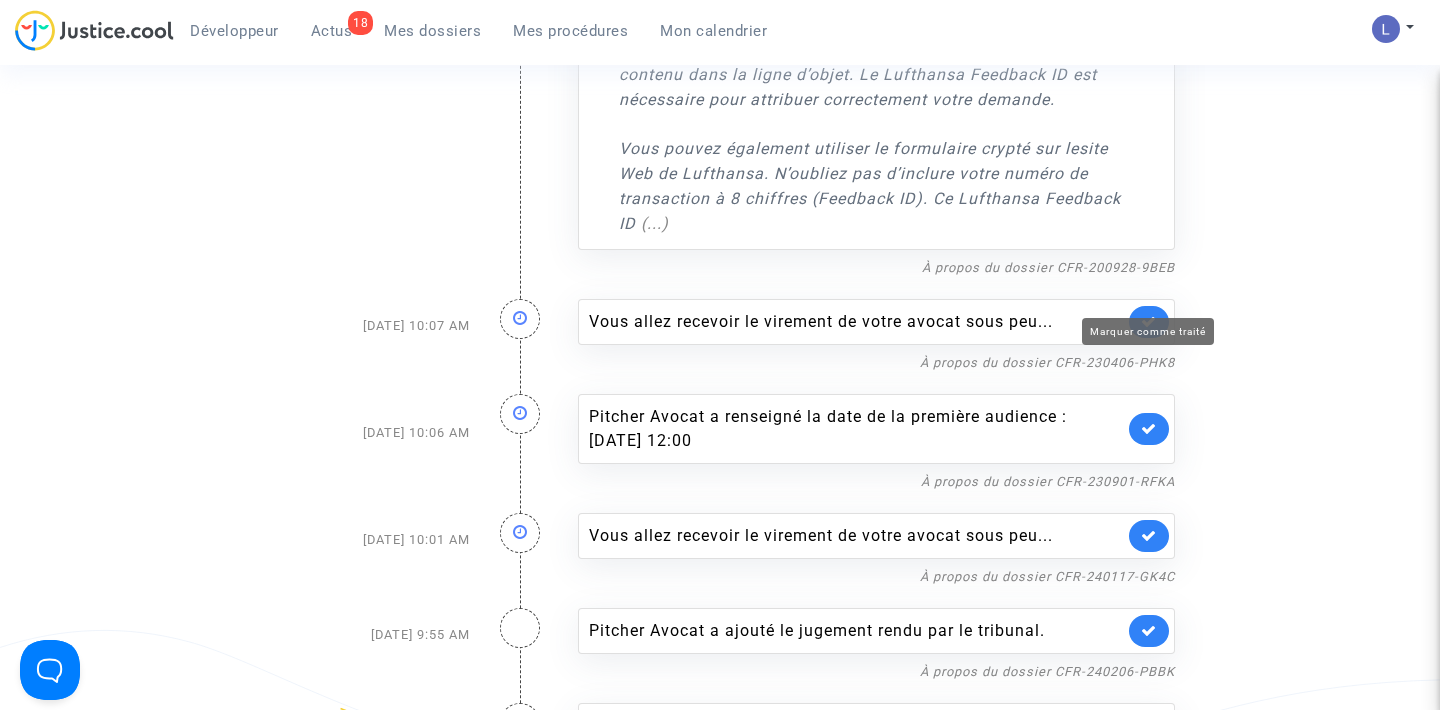 click 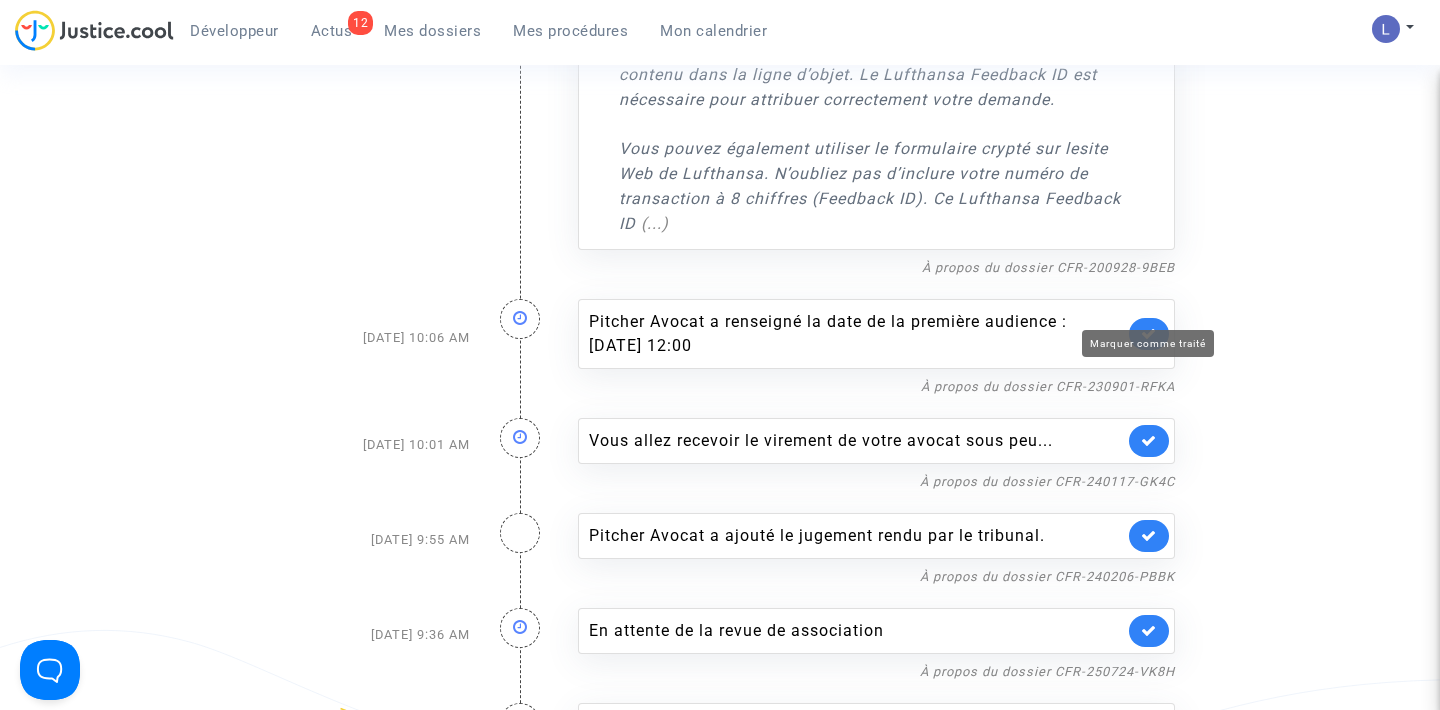 click 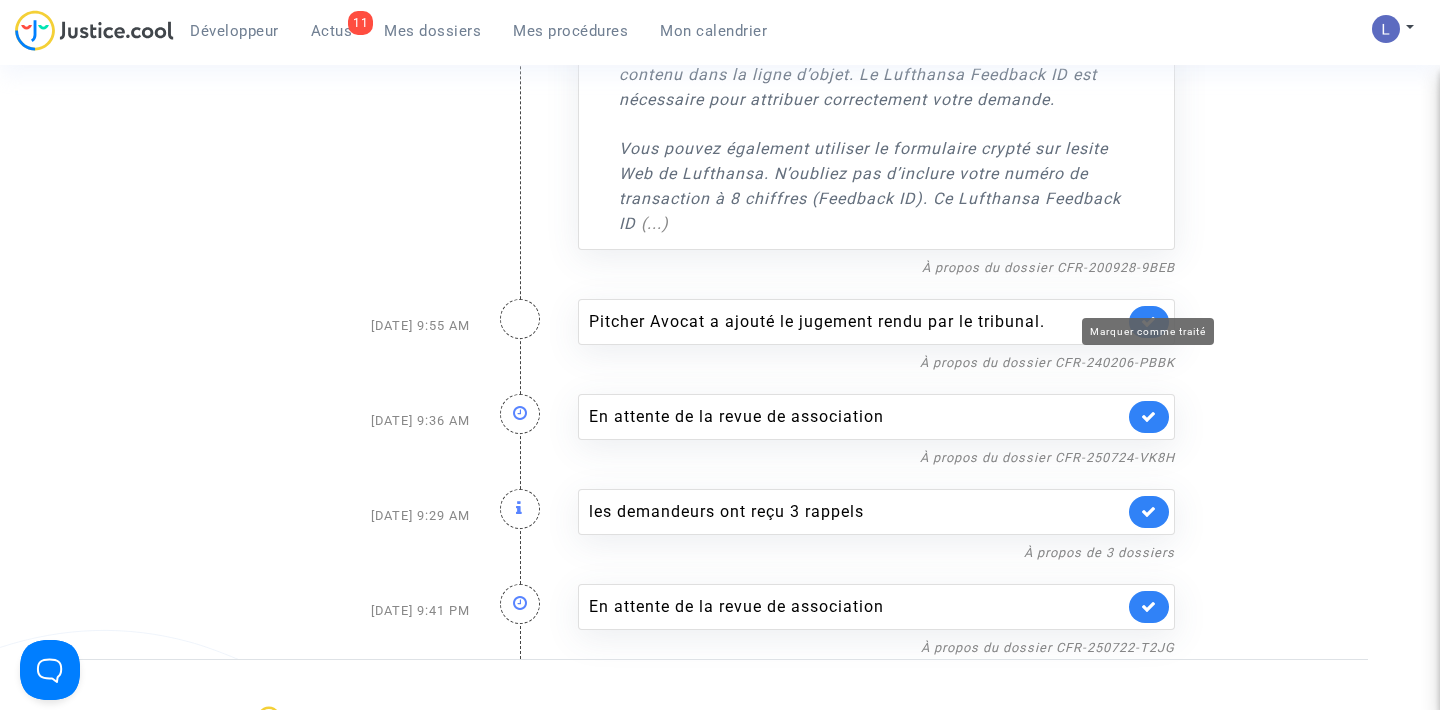 click 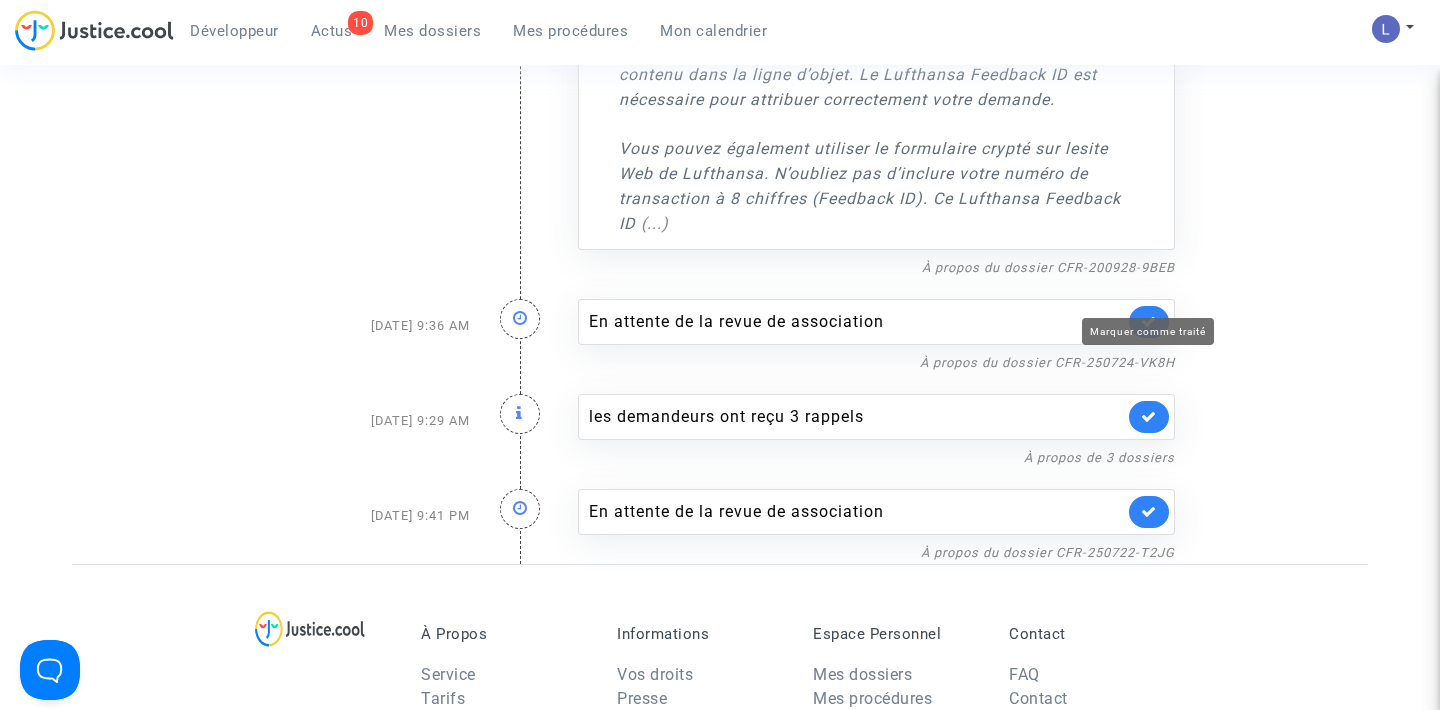 click 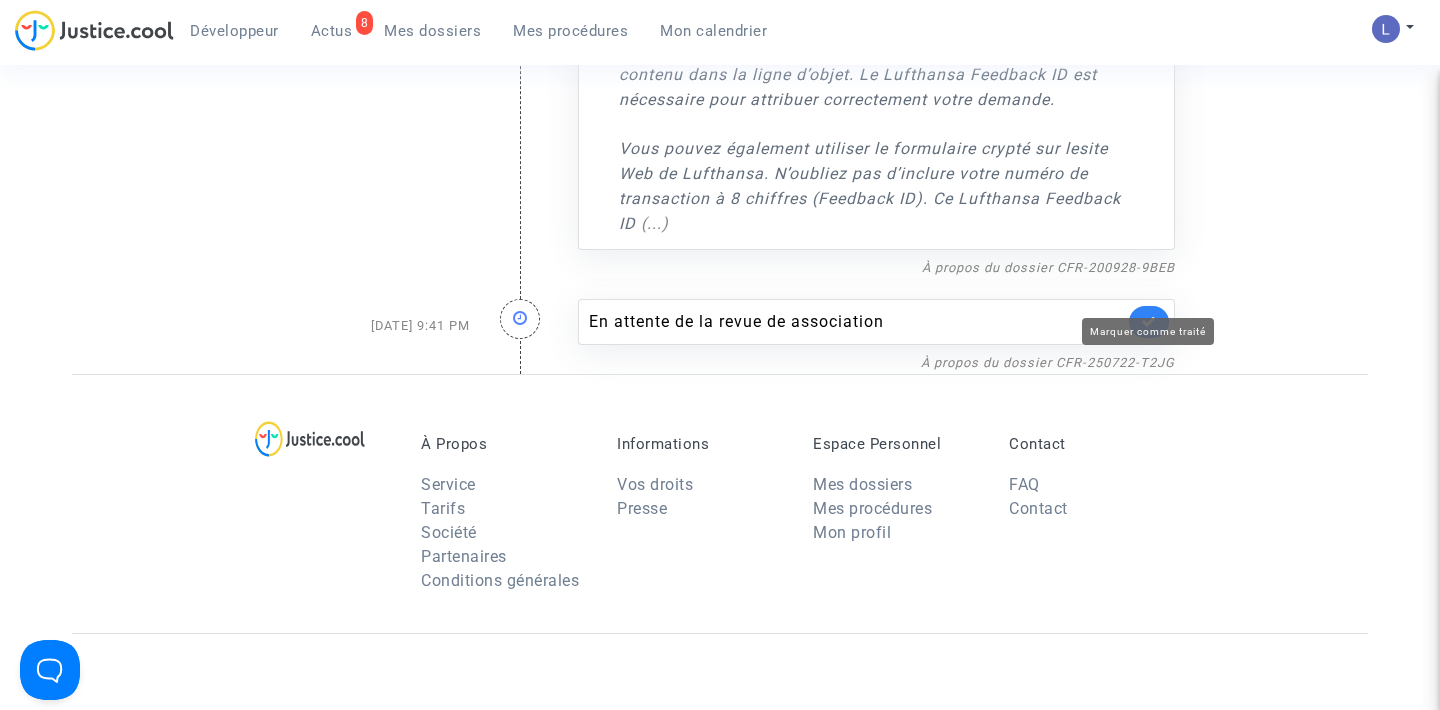 click 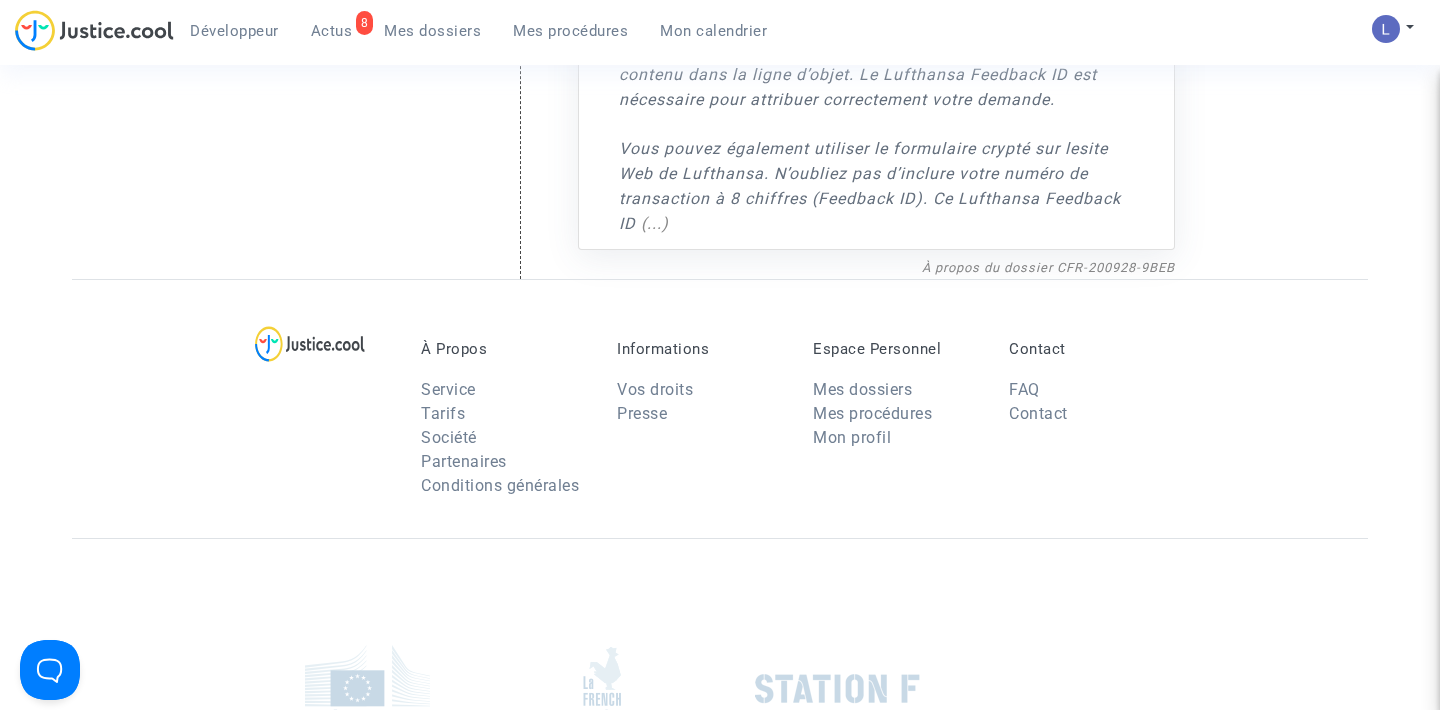 click on "À Propos  Service   Tarifs   Société   Partenaires   Conditions générales  Informations  Vos droits   Presse  Espace Personnel  Mes dossiers   Mes procédures   Mon profil   Contact   FAQ   Contact" at bounding box center [720, 408] 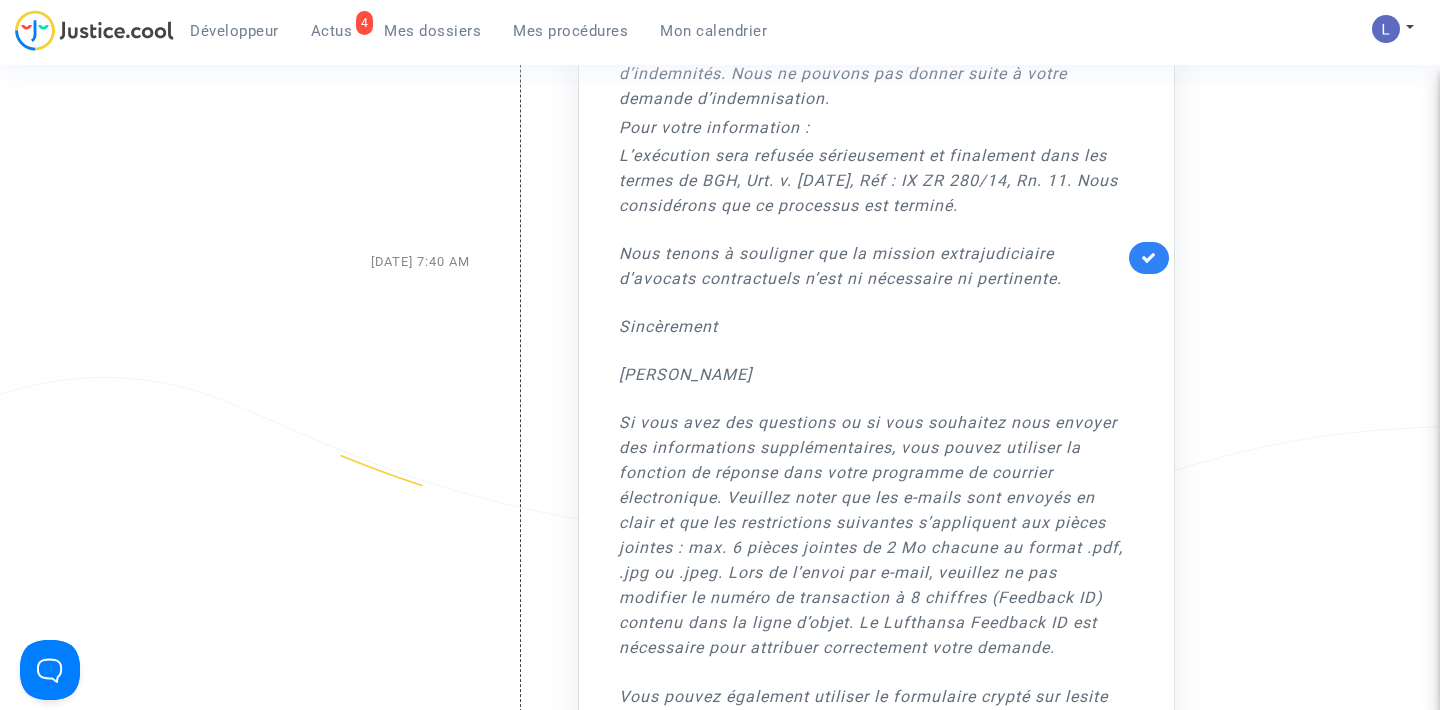 click 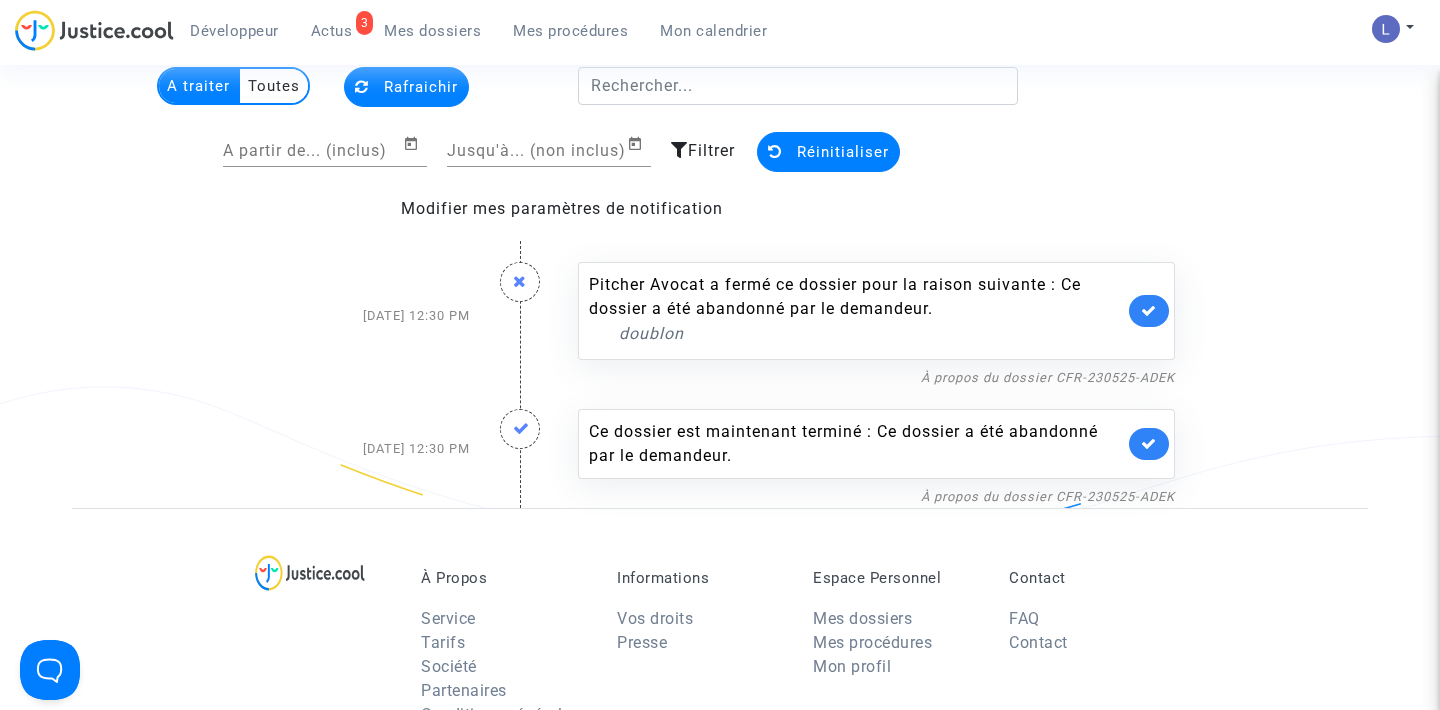 scroll, scrollTop: 1, scrollLeft: 0, axis: vertical 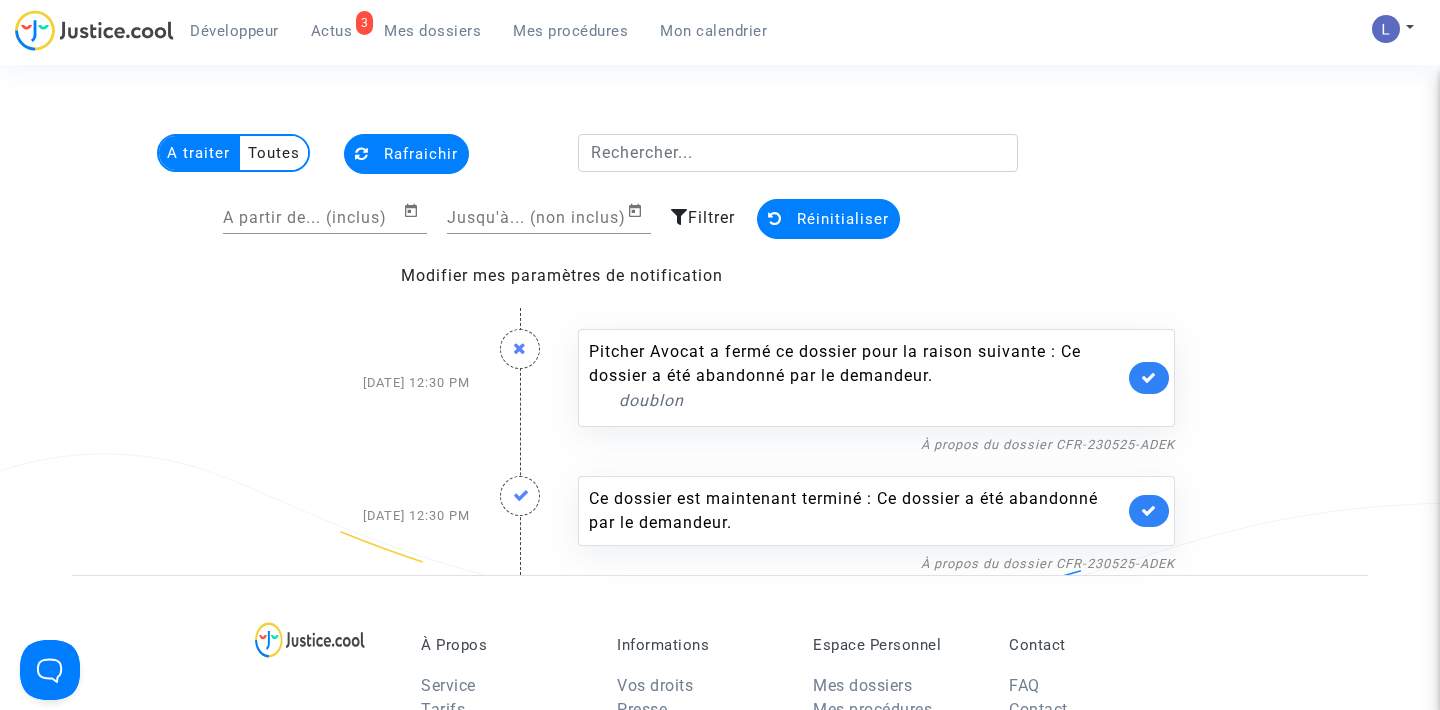 click 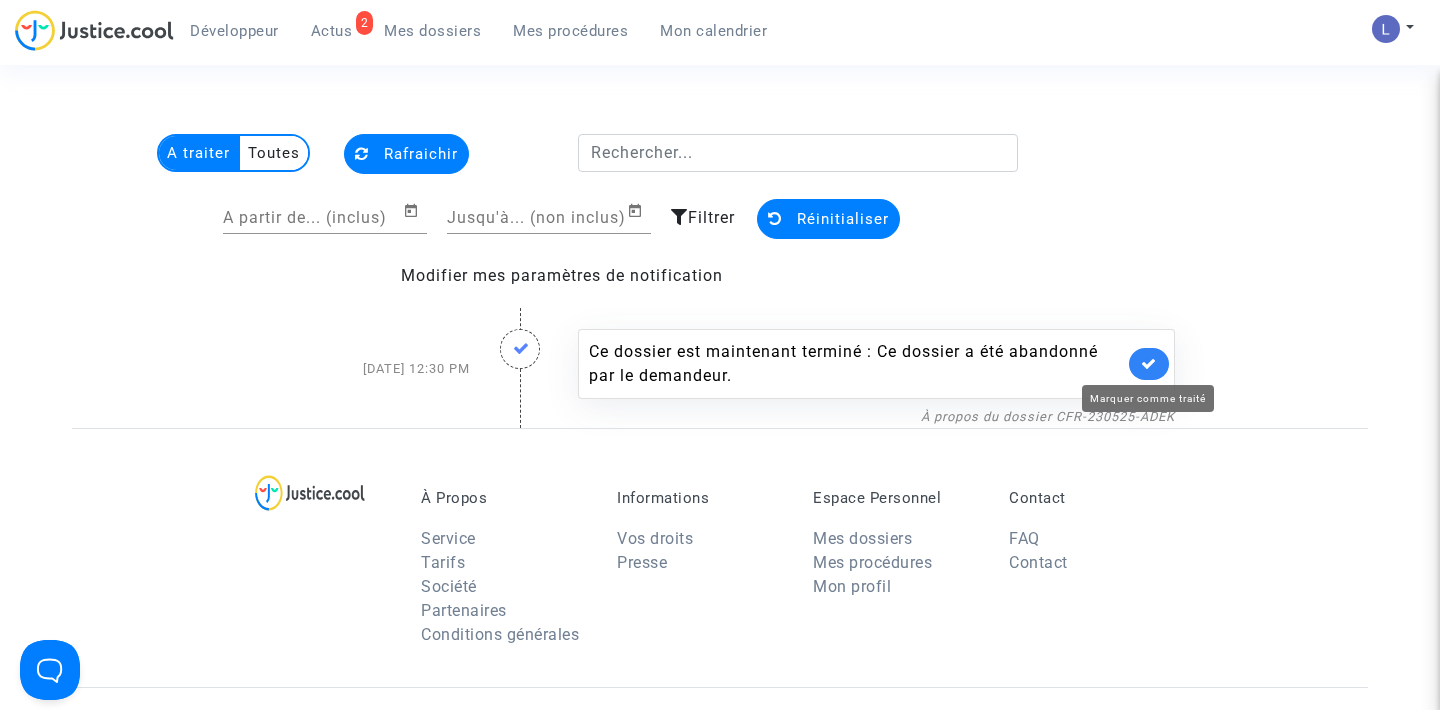 click 